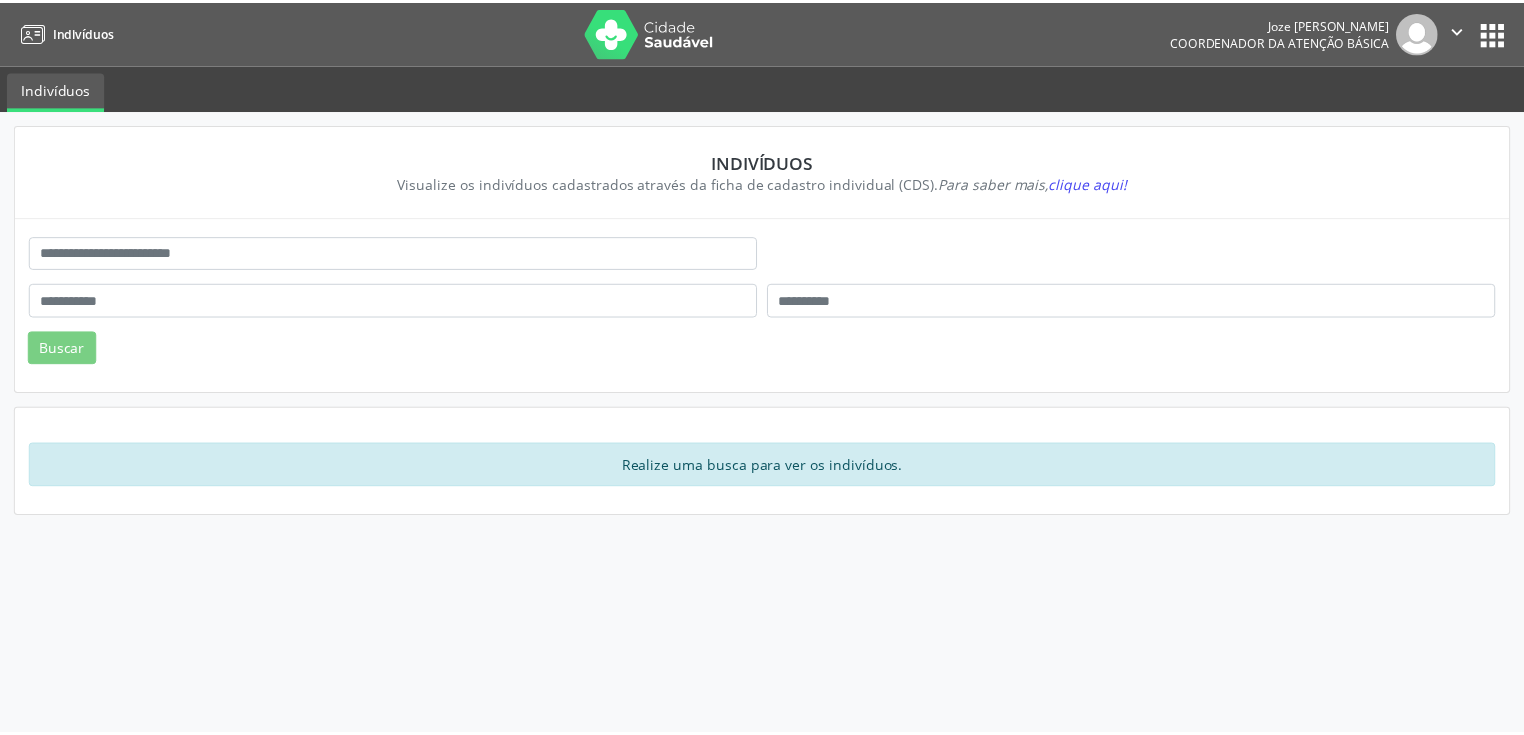 scroll, scrollTop: 0, scrollLeft: 0, axis: both 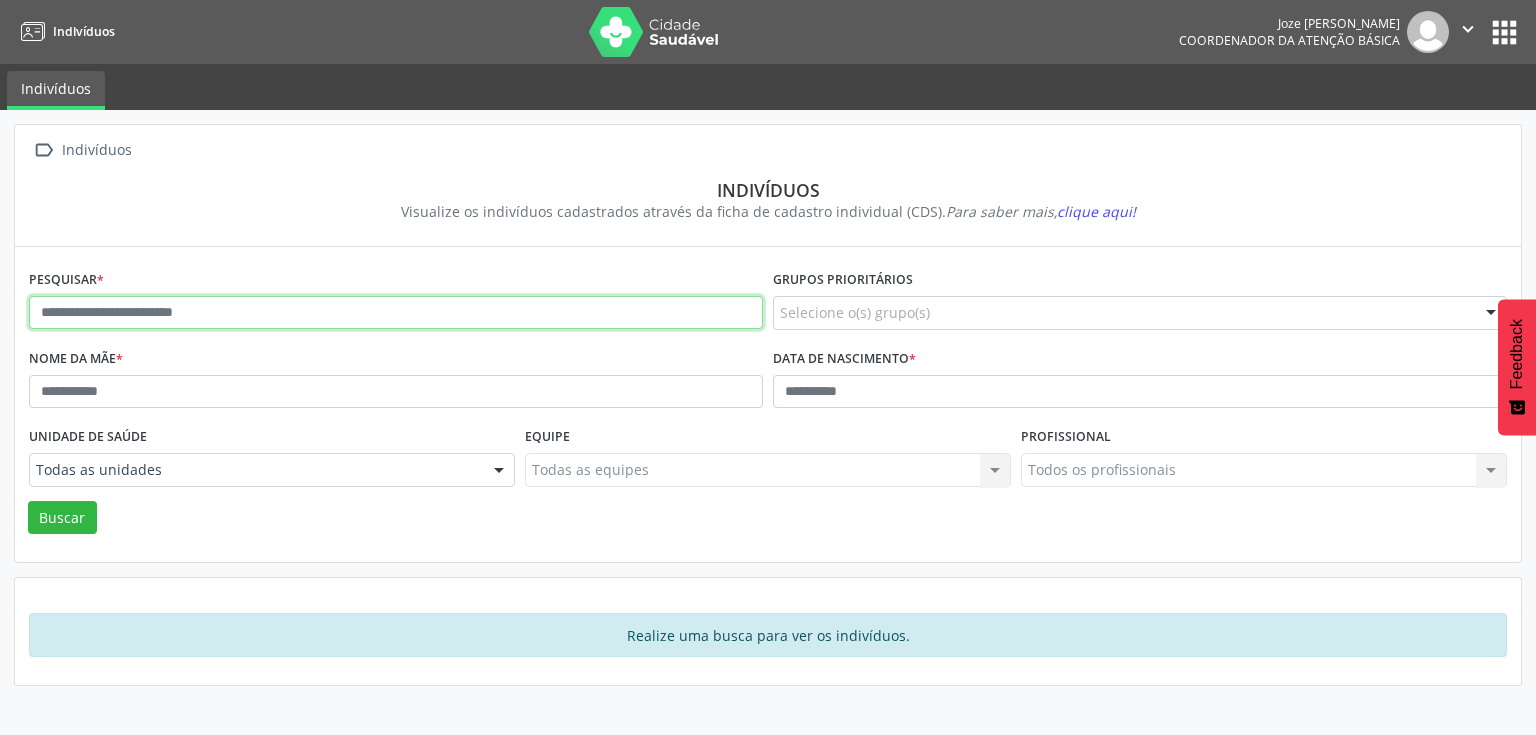 click at bounding box center [396, 313] 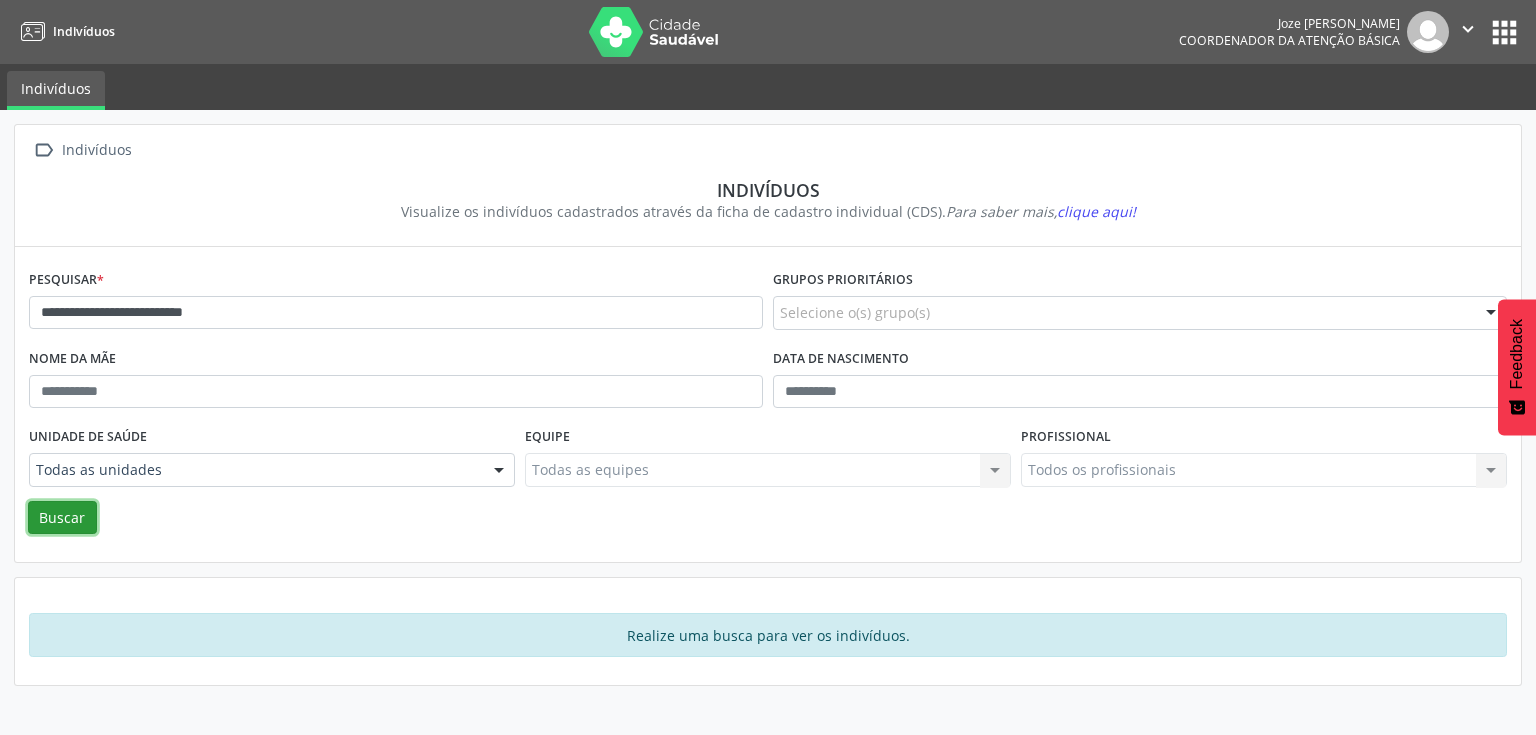 click on "Buscar" at bounding box center [62, 518] 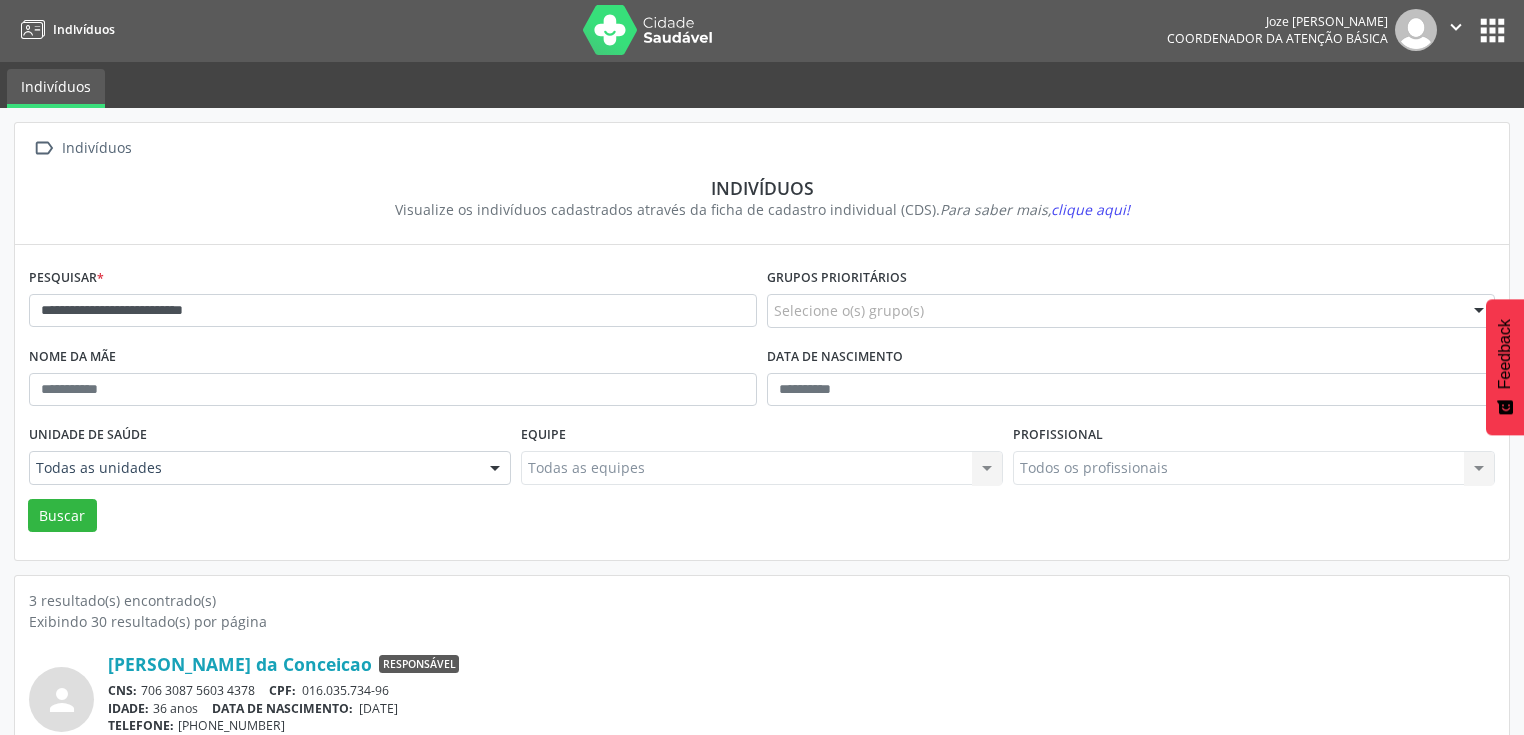 scroll, scrollTop: 0, scrollLeft: 0, axis: both 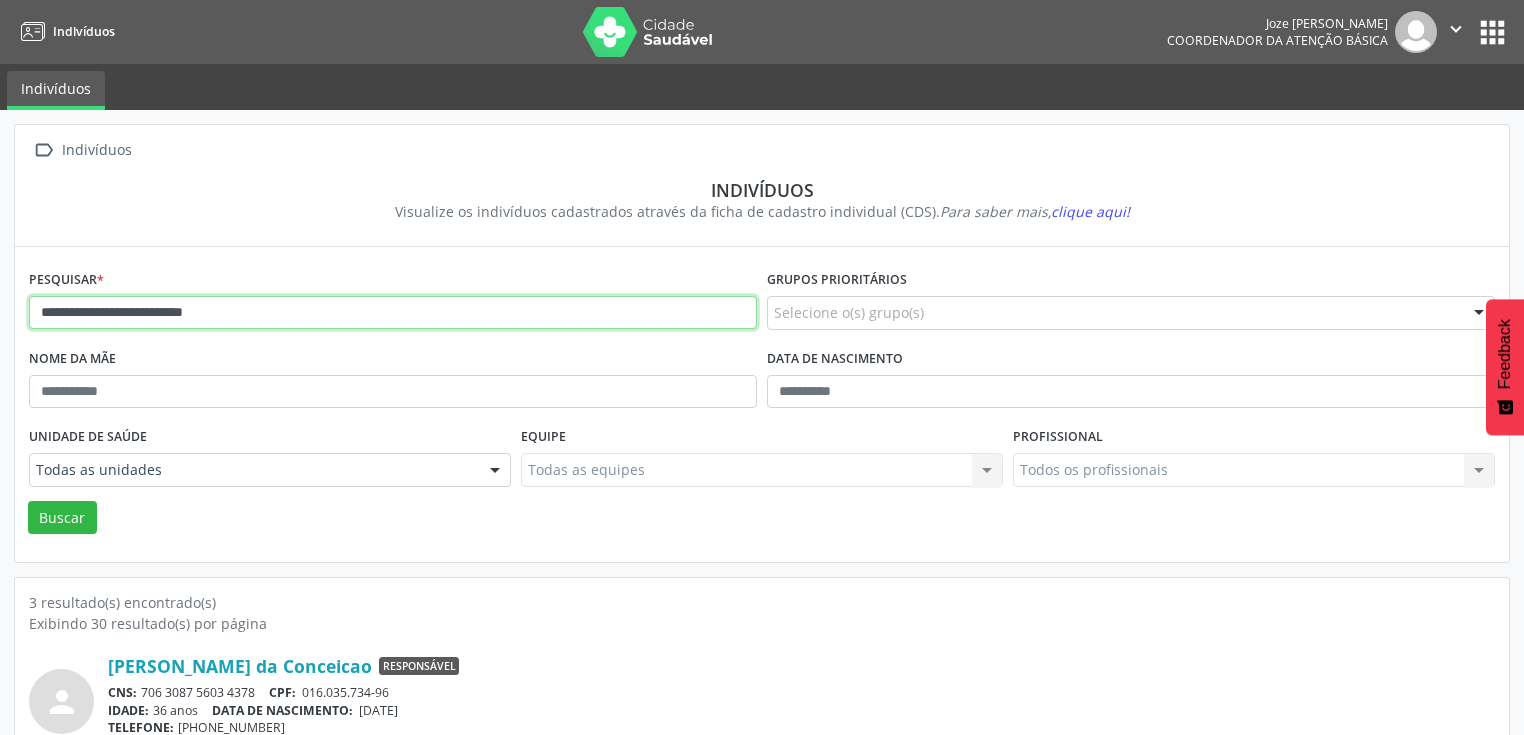 click on "**********" at bounding box center [393, 313] 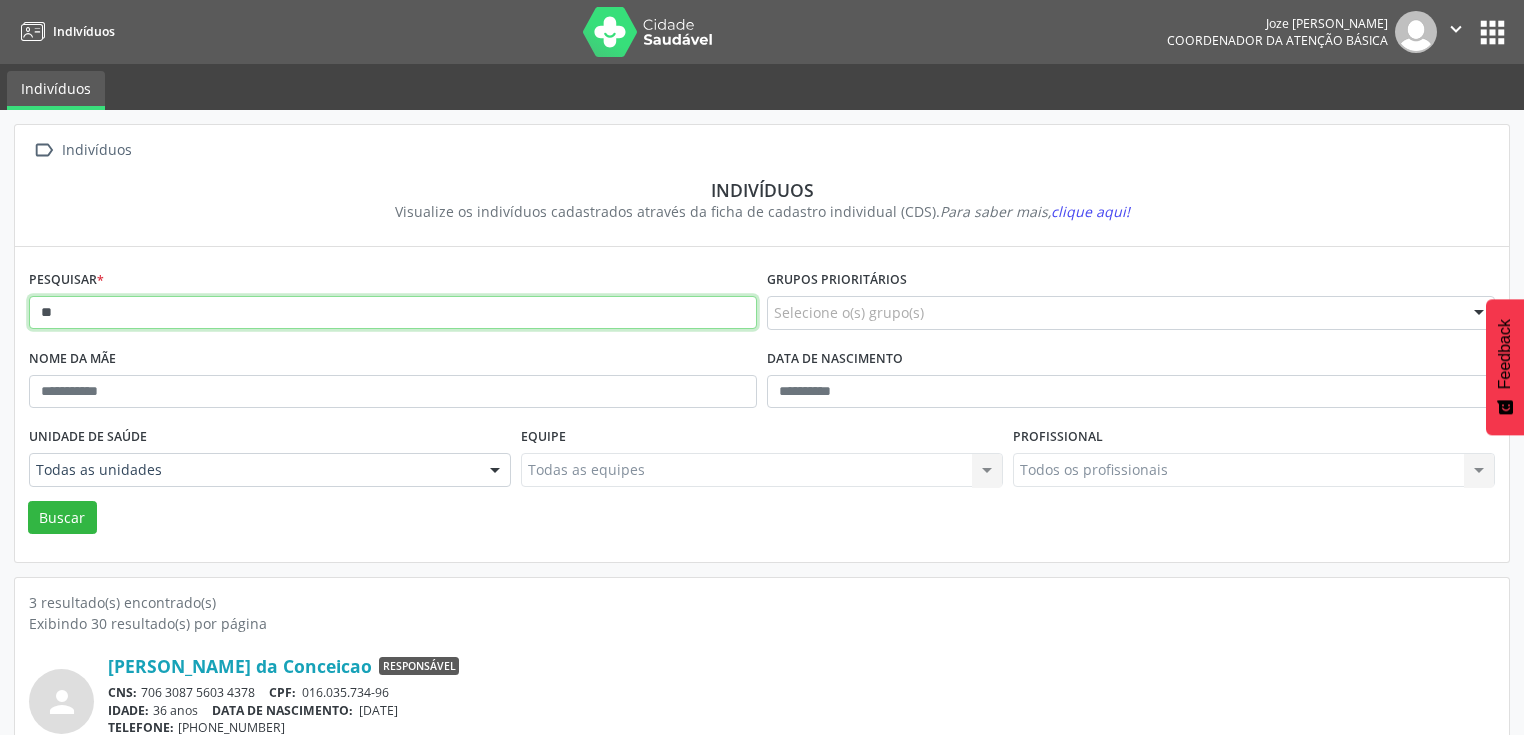 type on "*" 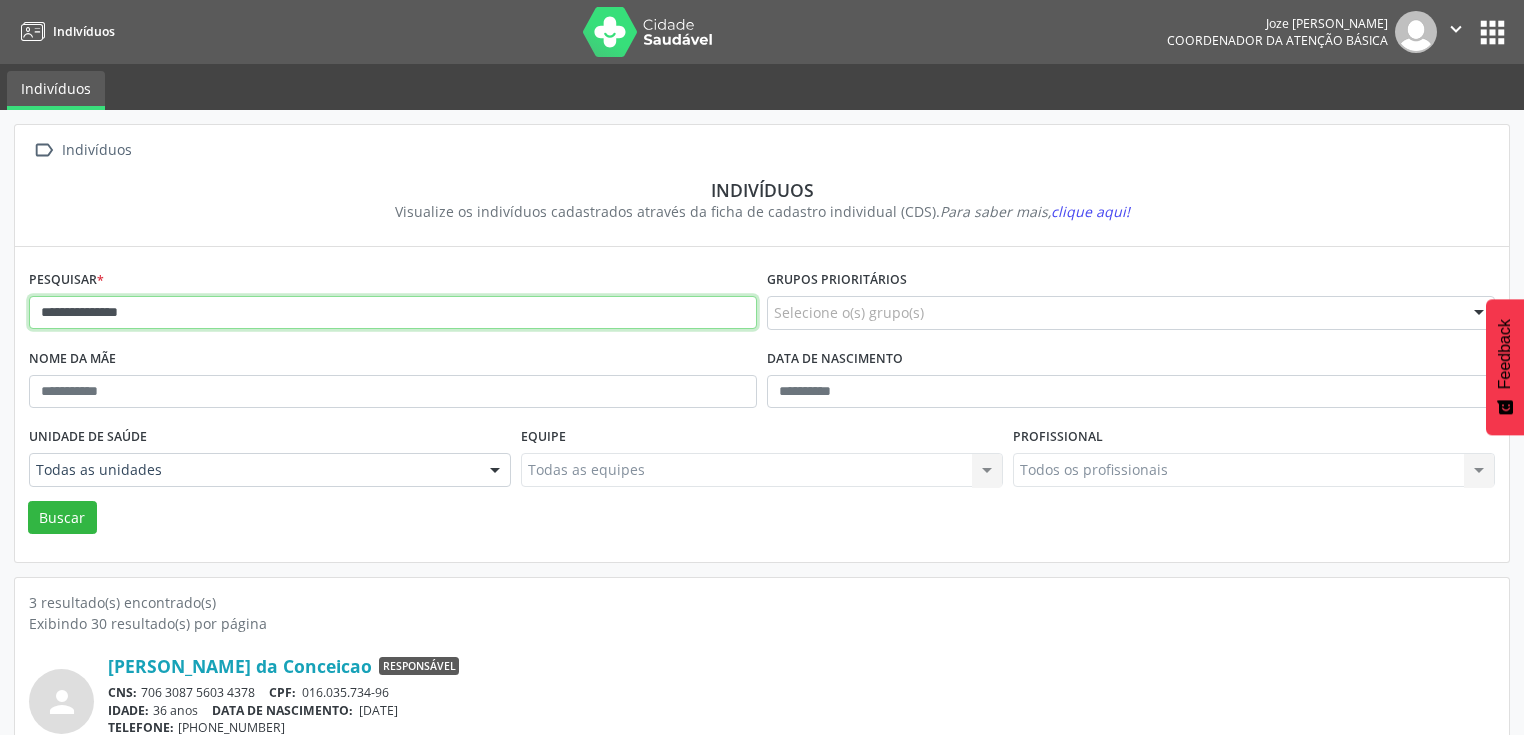 click on "Buscar" at bounding box center [62, 518] 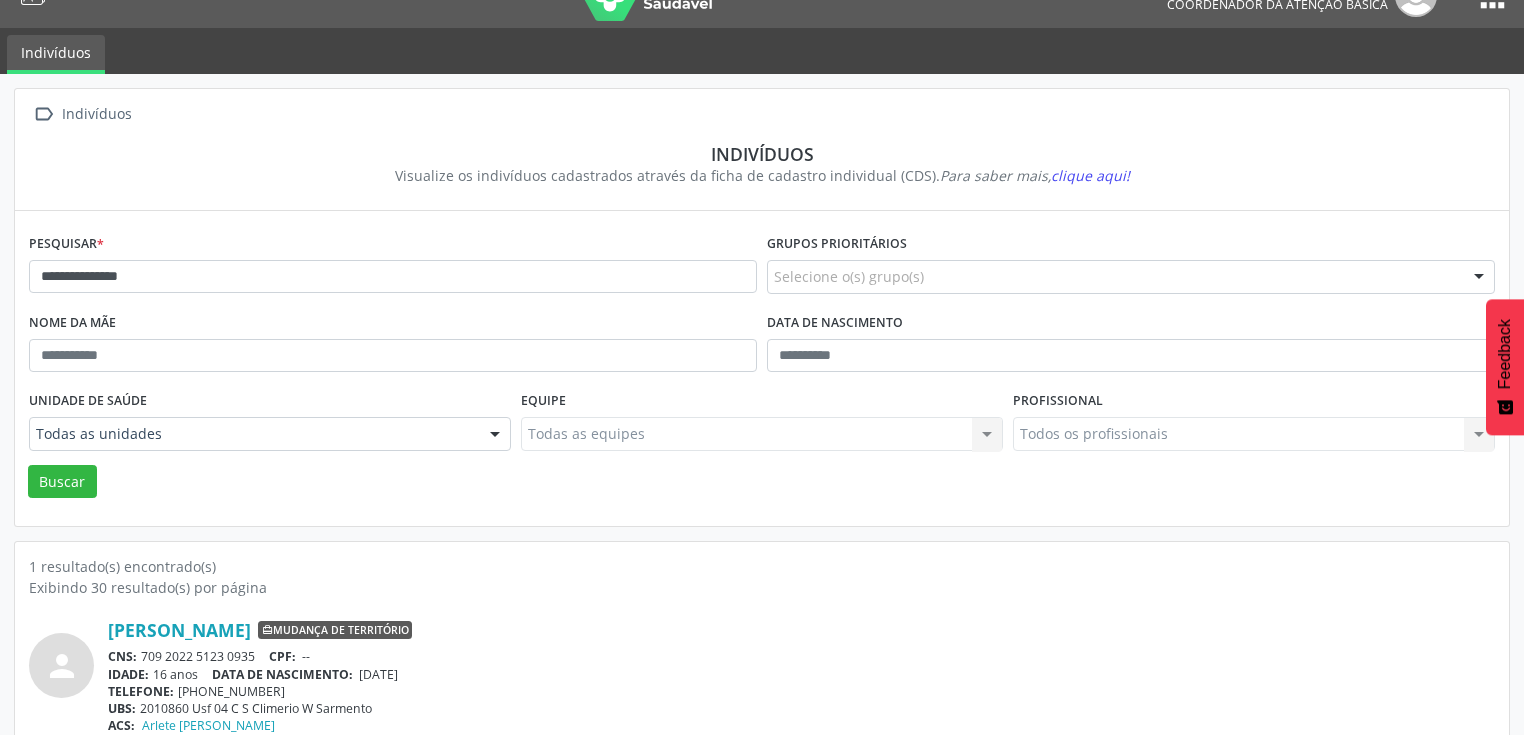 scroll, scrollTop: 0, scrollLeft: 0, axis: both 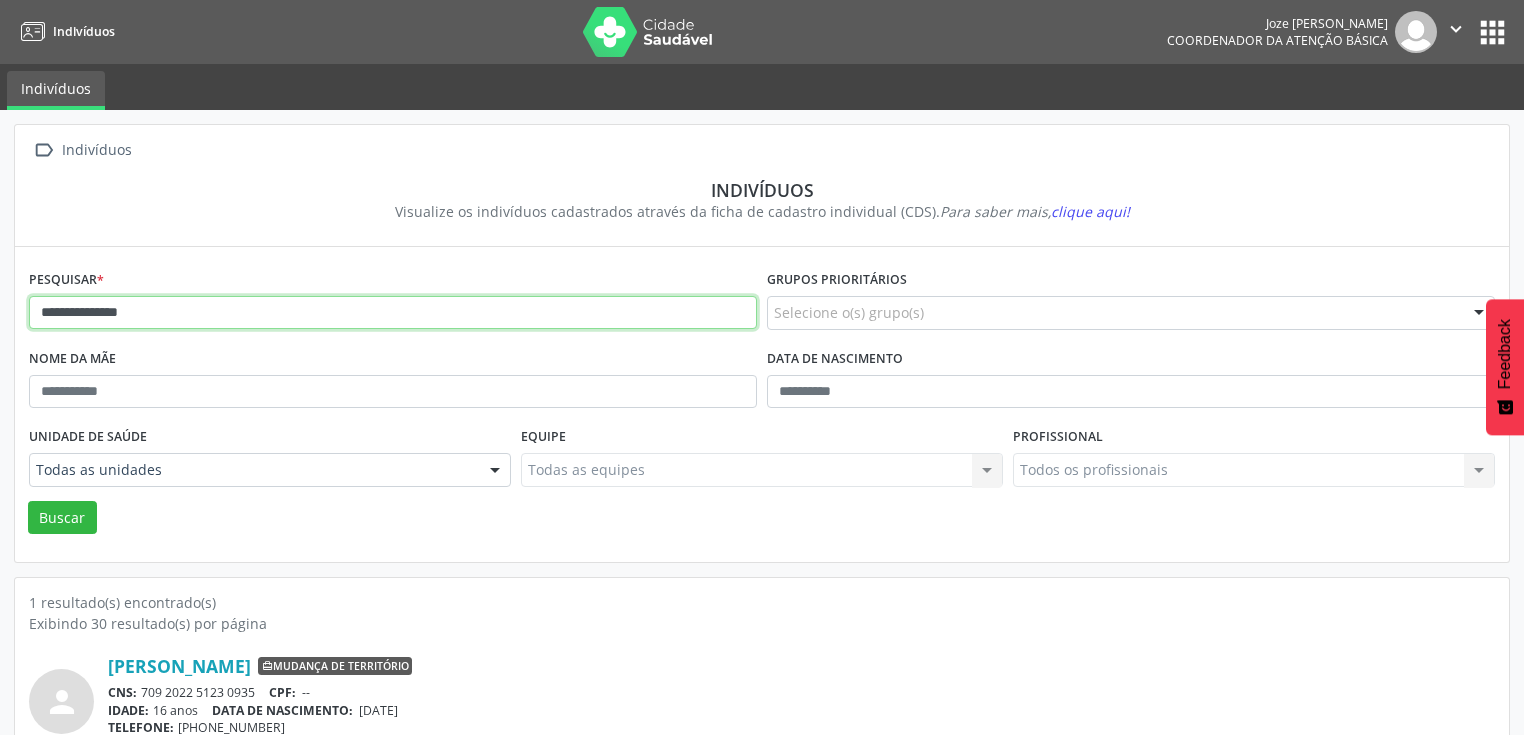 click on "**********" at bounding box center (393, 313) 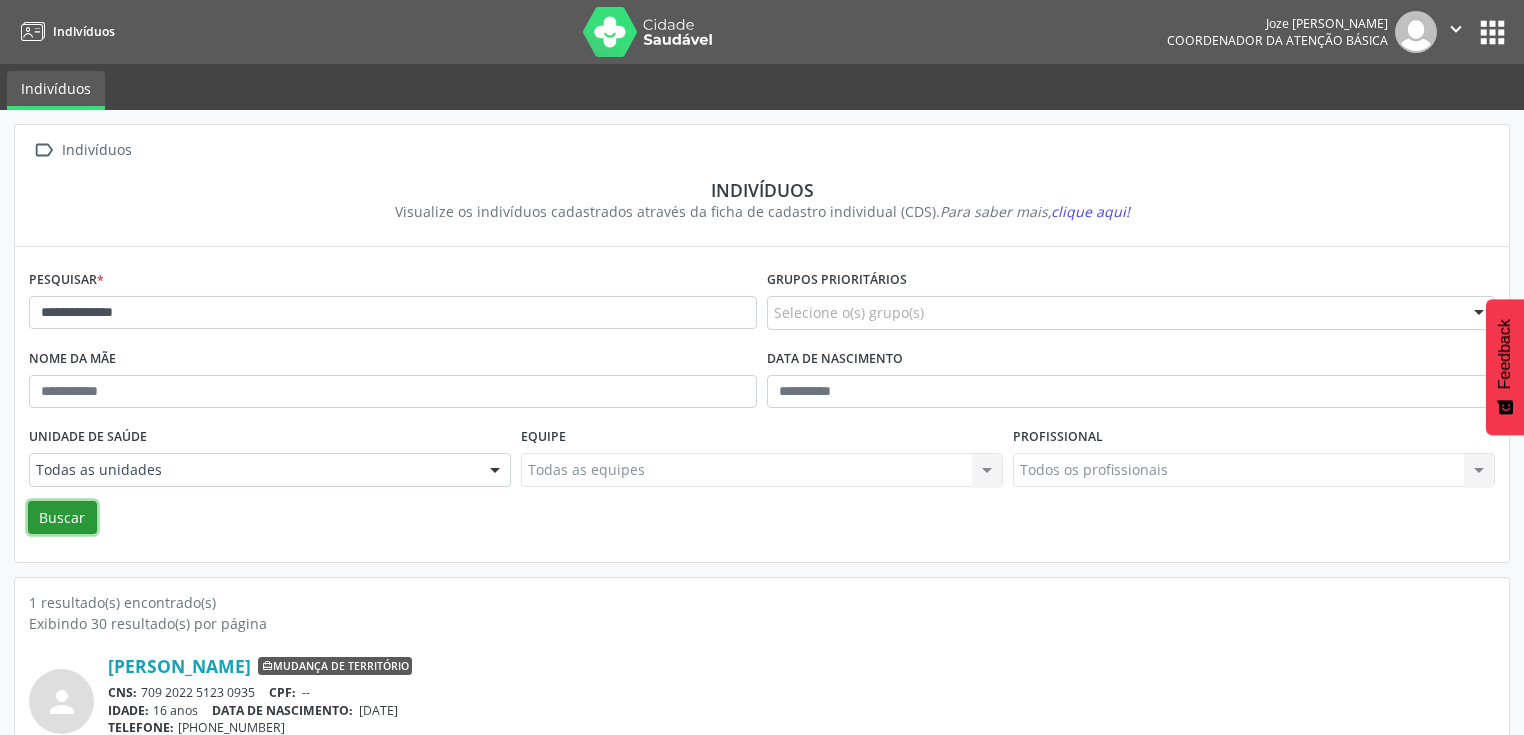 click on "Buscar" at bounding box center (62, 518) 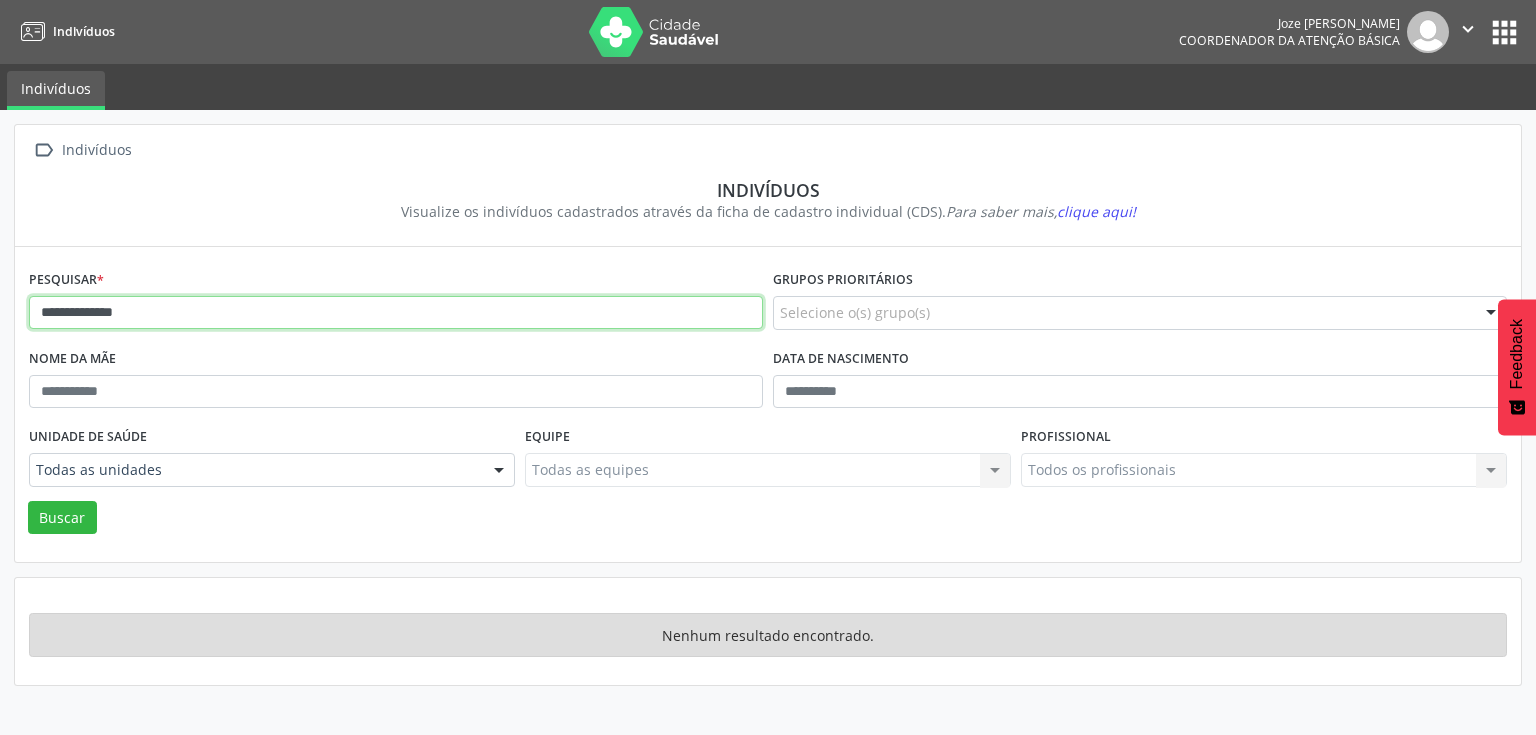 click on "**********" at bounding box center (396, 313) 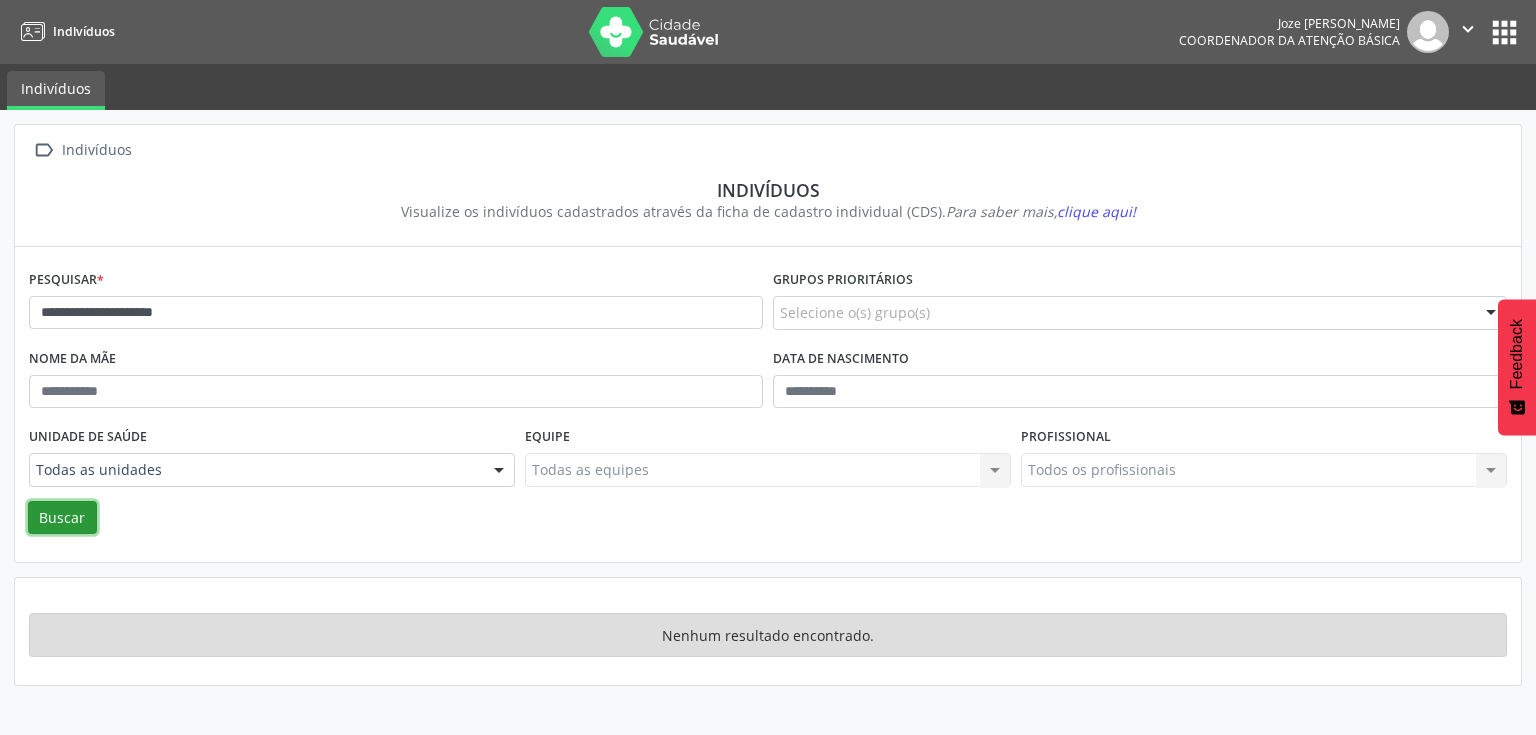 click on "Buscar" at bounding box center [62, 518] 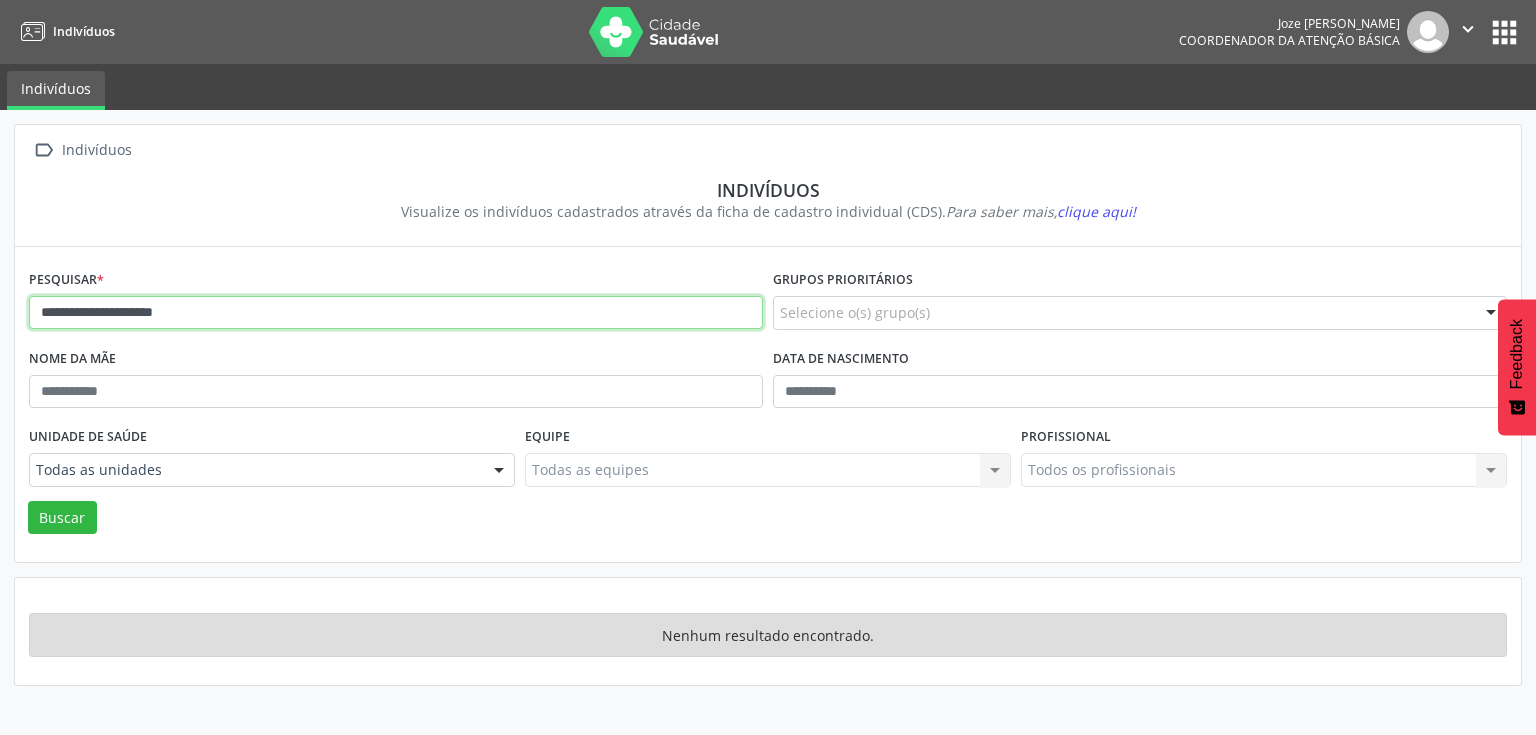 click on "**********" at bounding box center (396, 313) 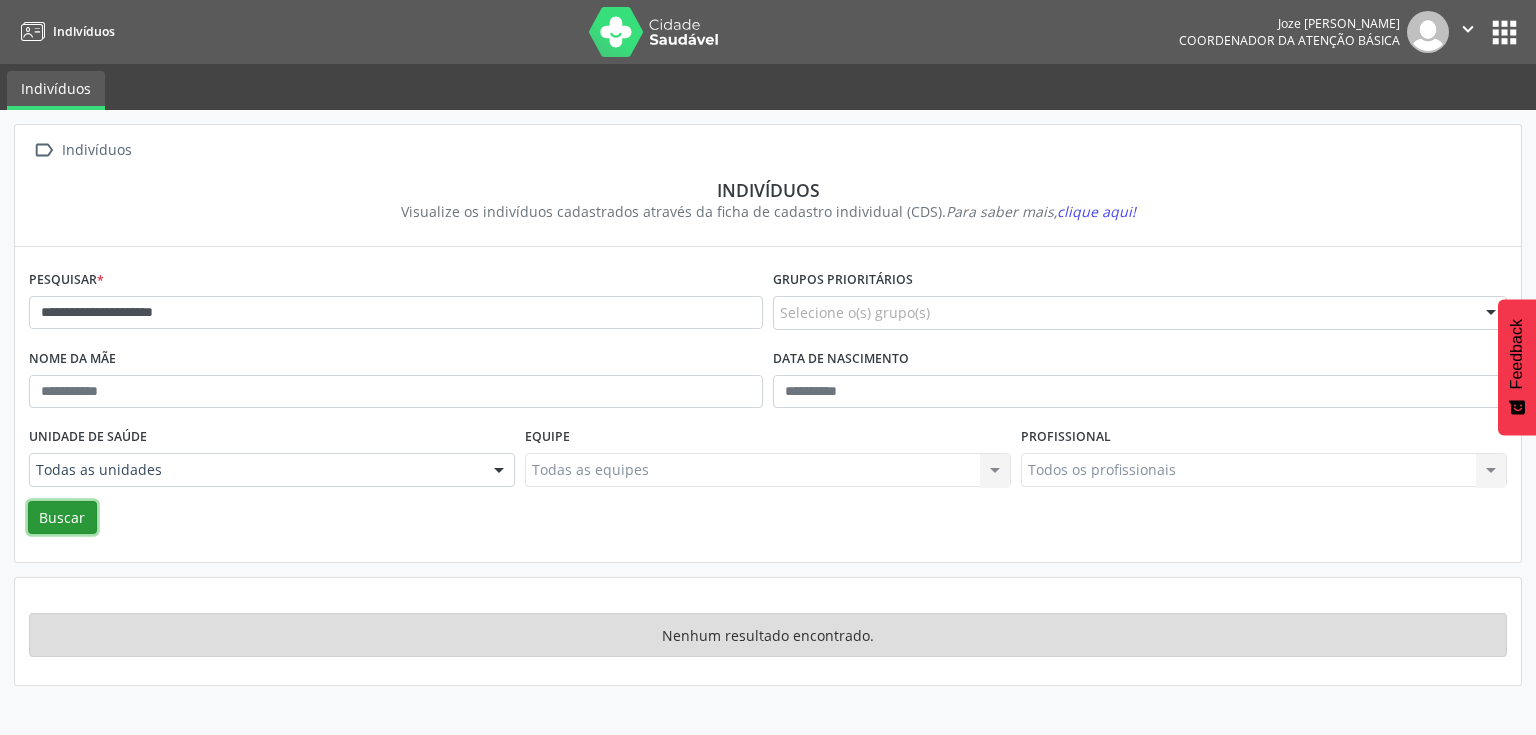 click on "Buscar" at bounding box center (62, 518) 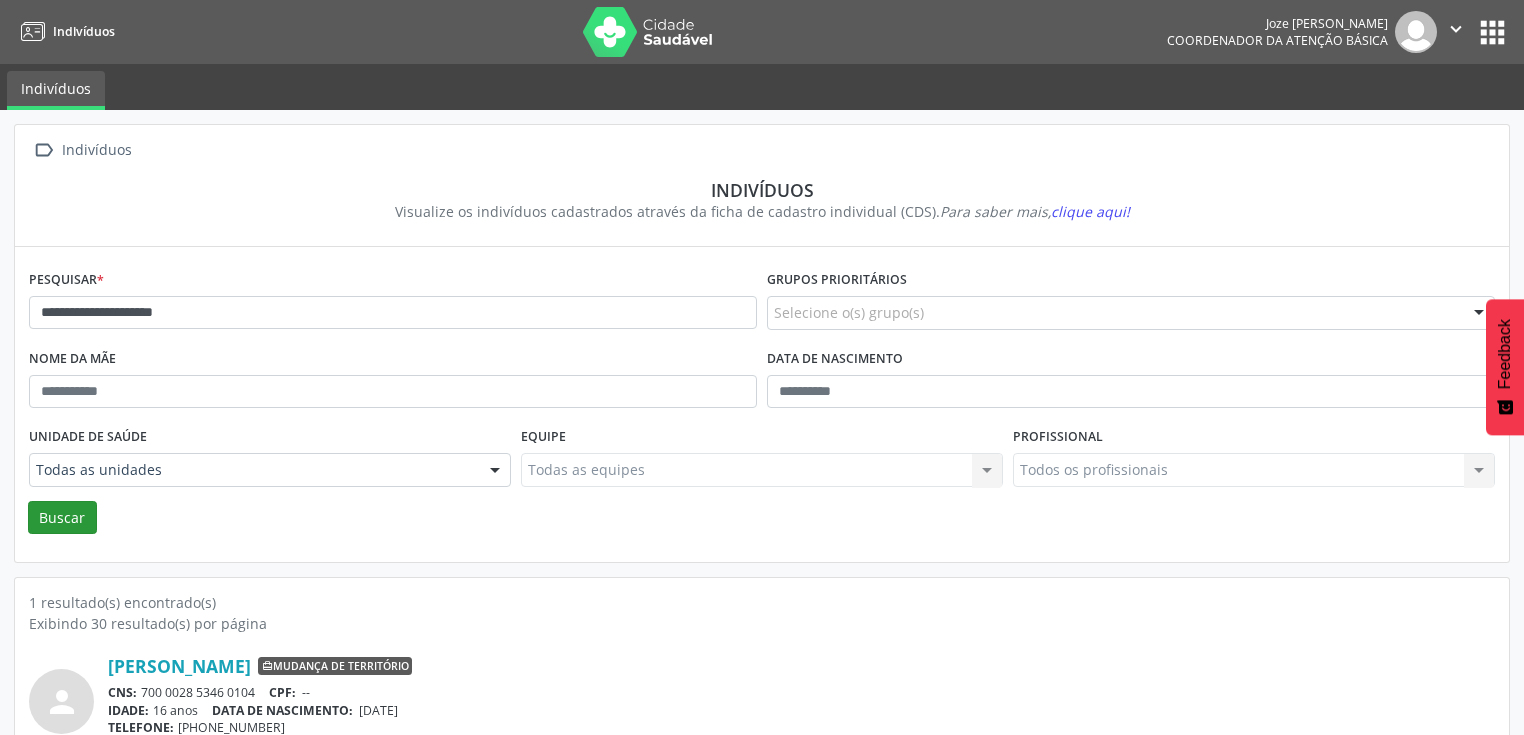 scroll, scrollTop: 79, scrollLeft: 0, axis: vertical 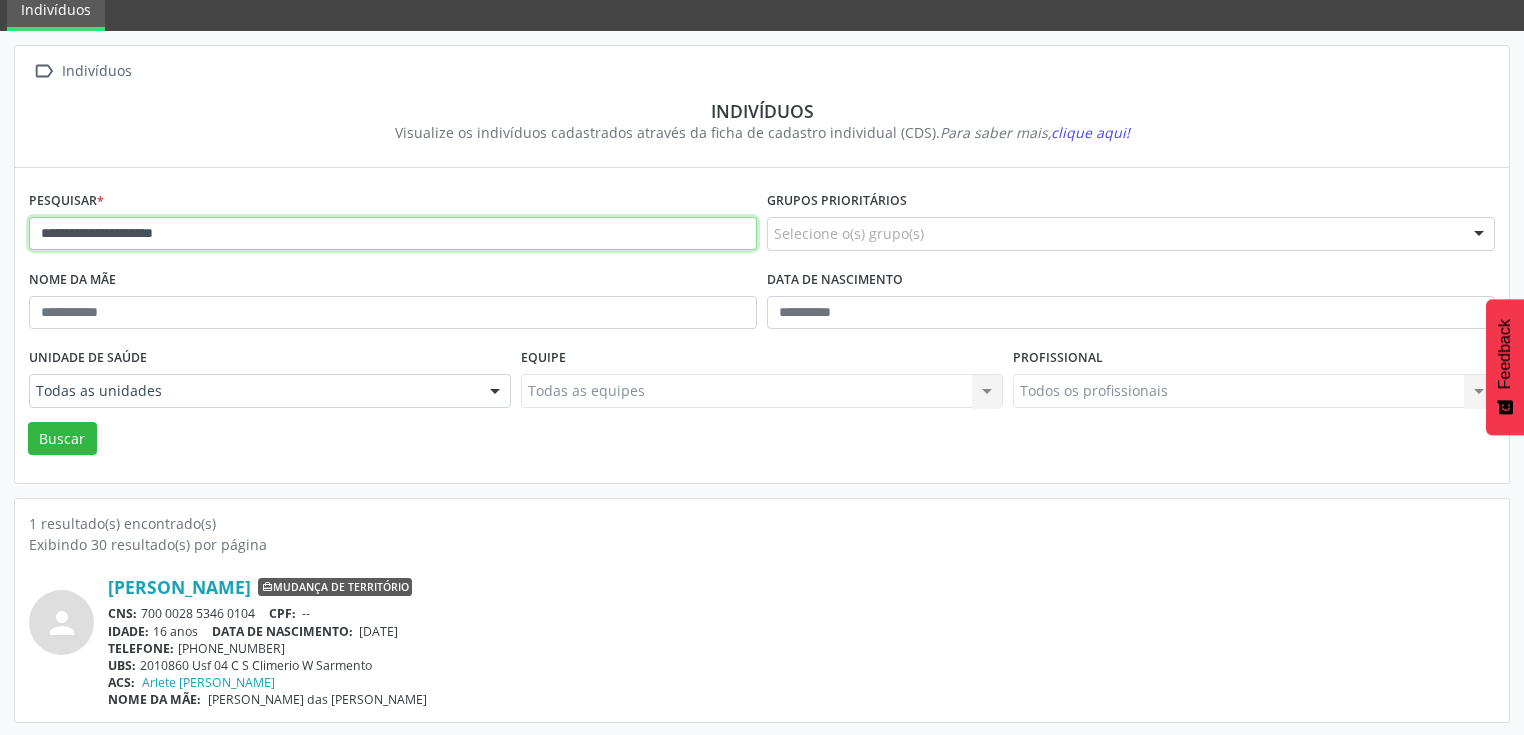 click on "**********" at bounding box center [393, 234] 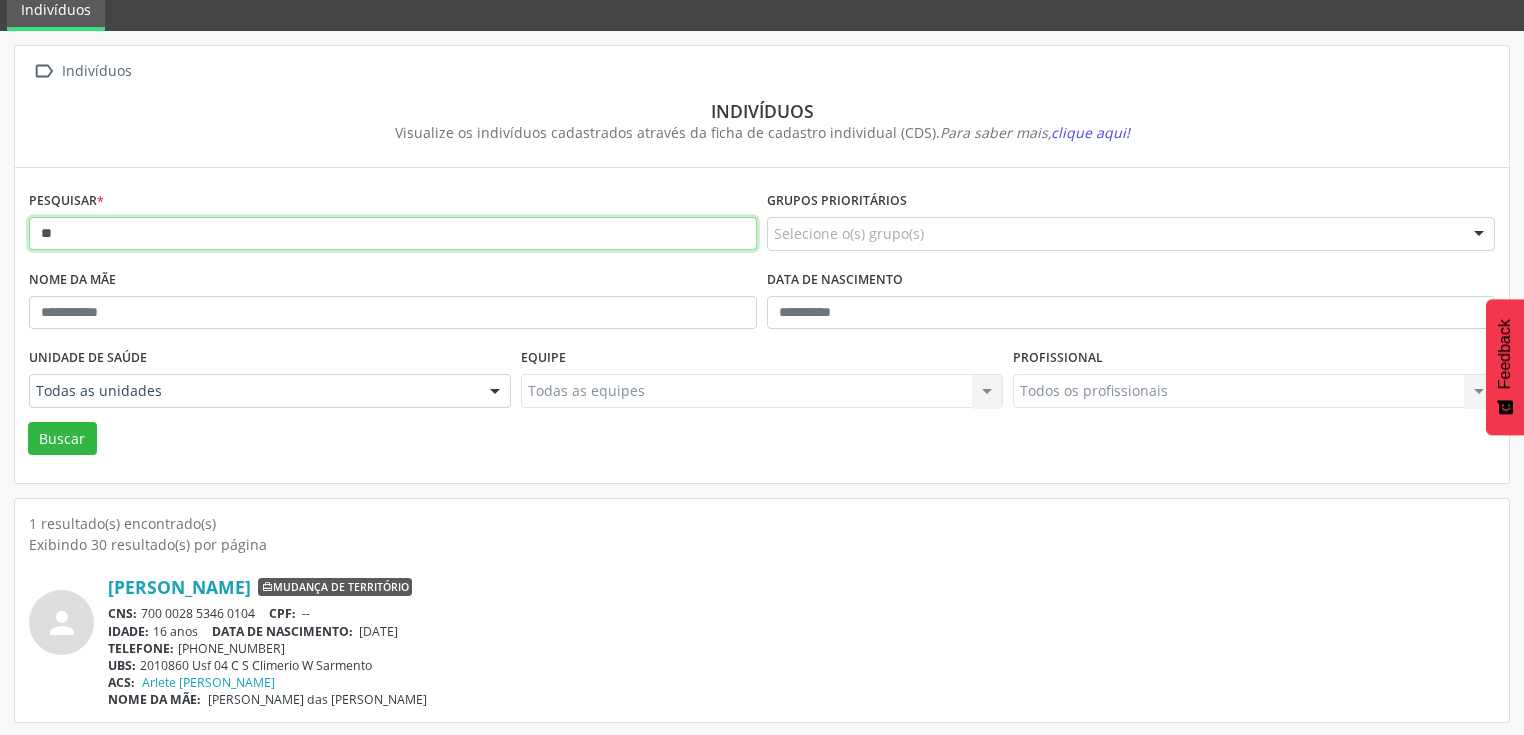 type on "*" 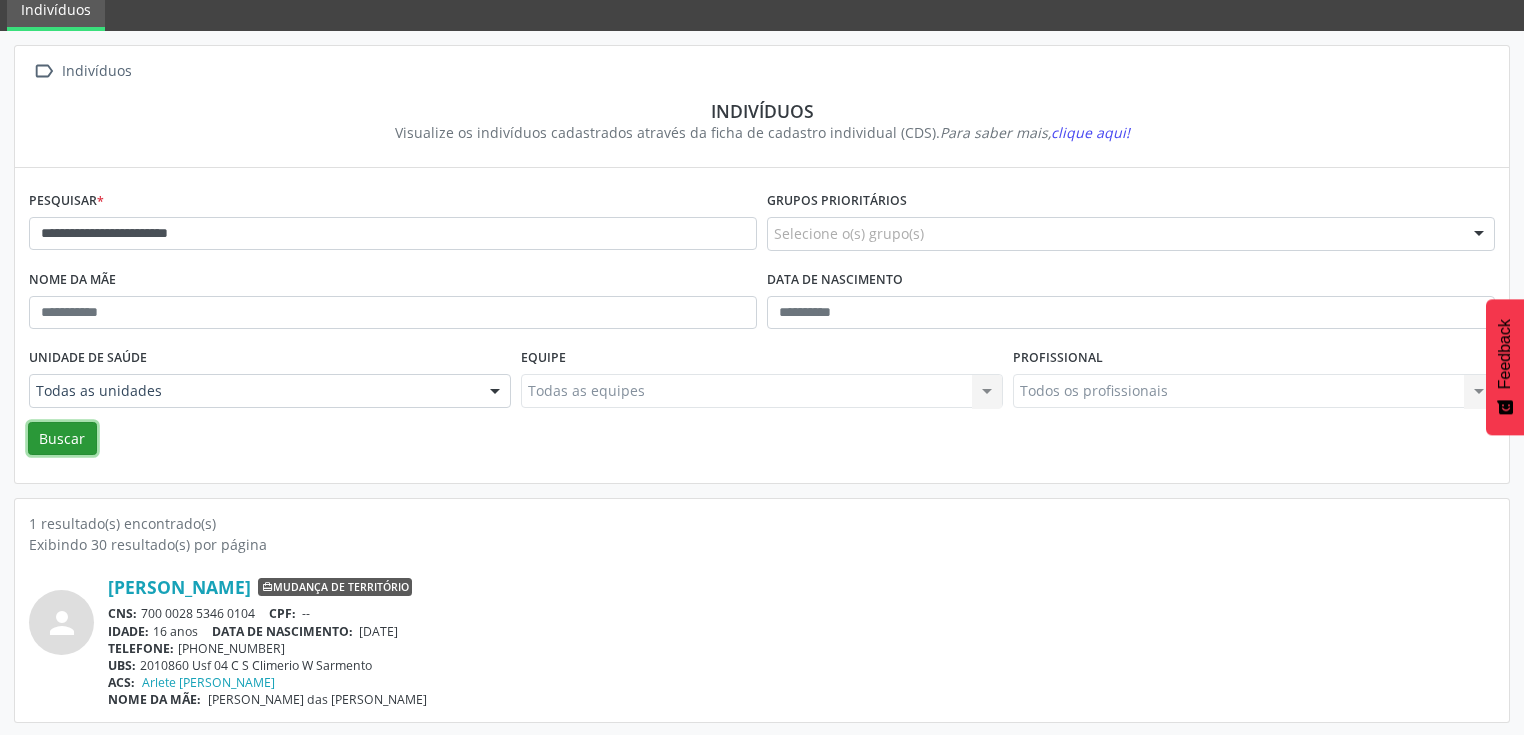 click on "Buscar" at bounding box center [62, 439] 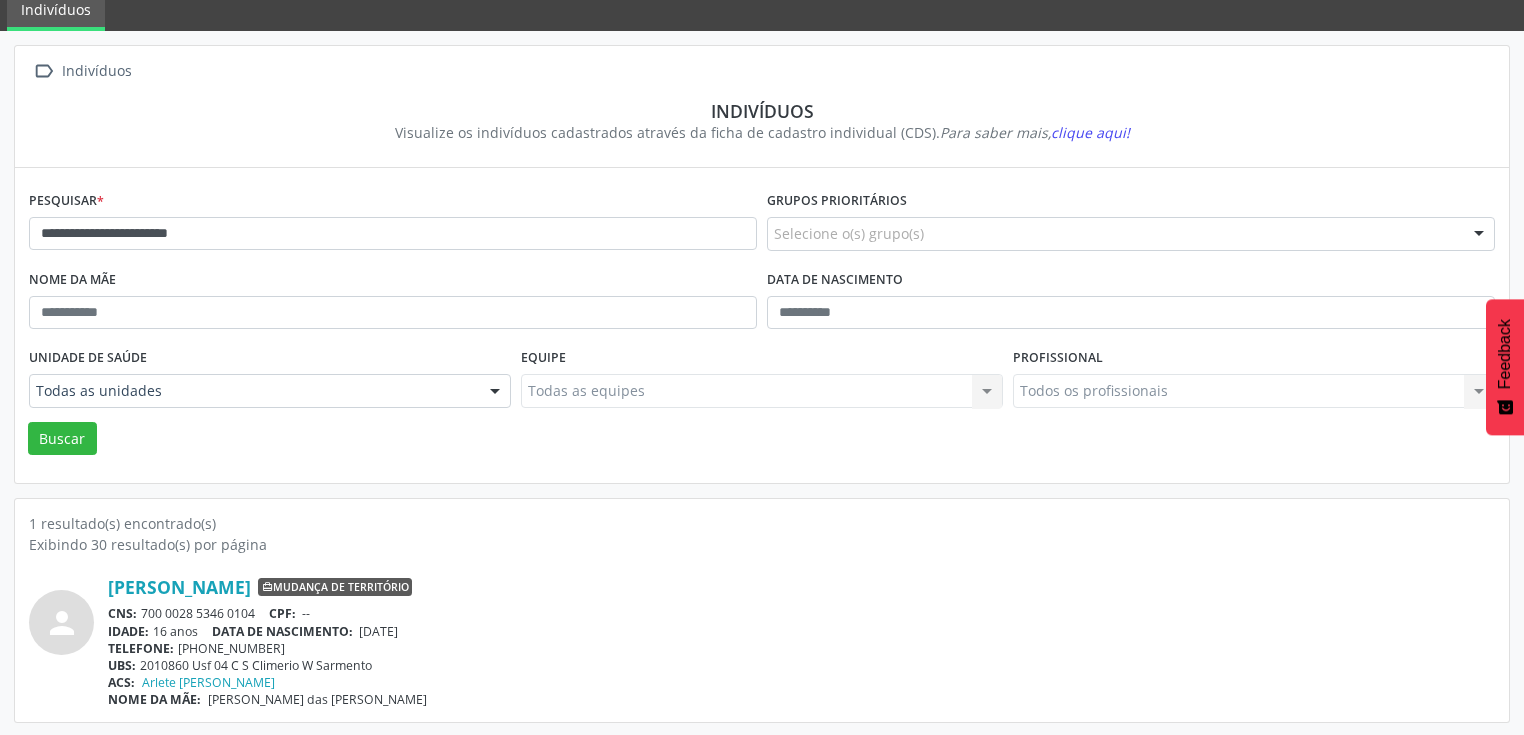 scroll, scrollTop: 0, scrollLeft: 0, axis: both 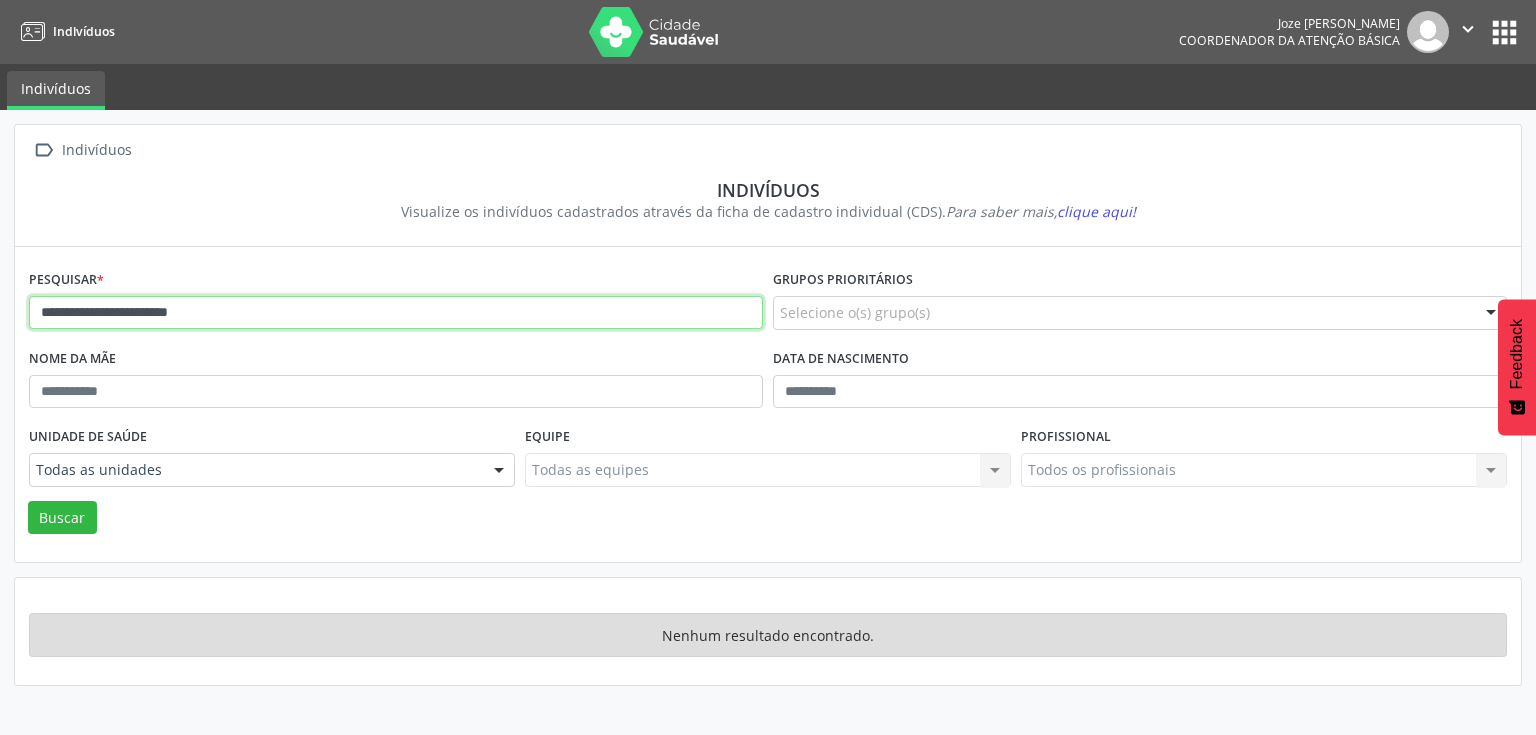 click on "**********" at bounding box center (396, 313) 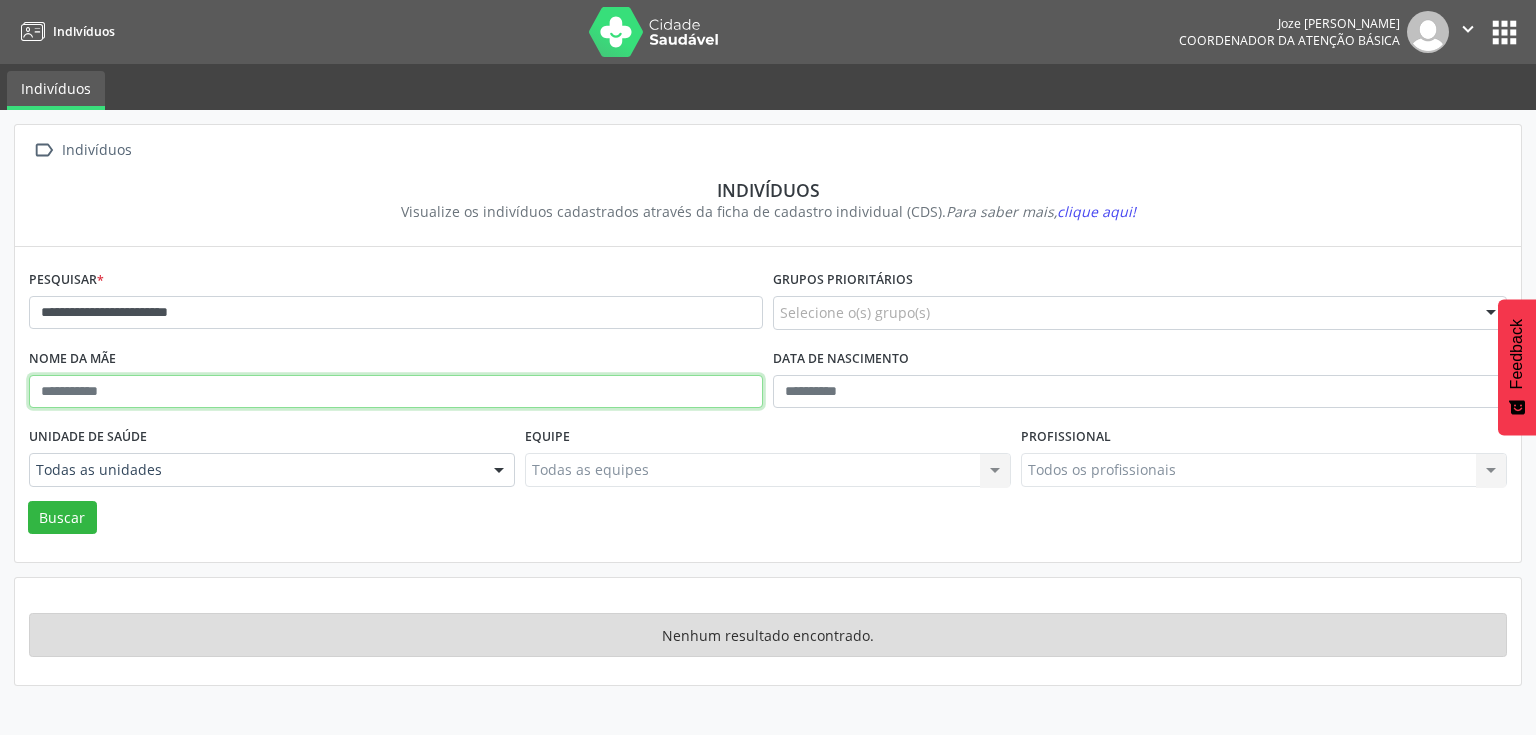 click at bounding box center [396, 392] 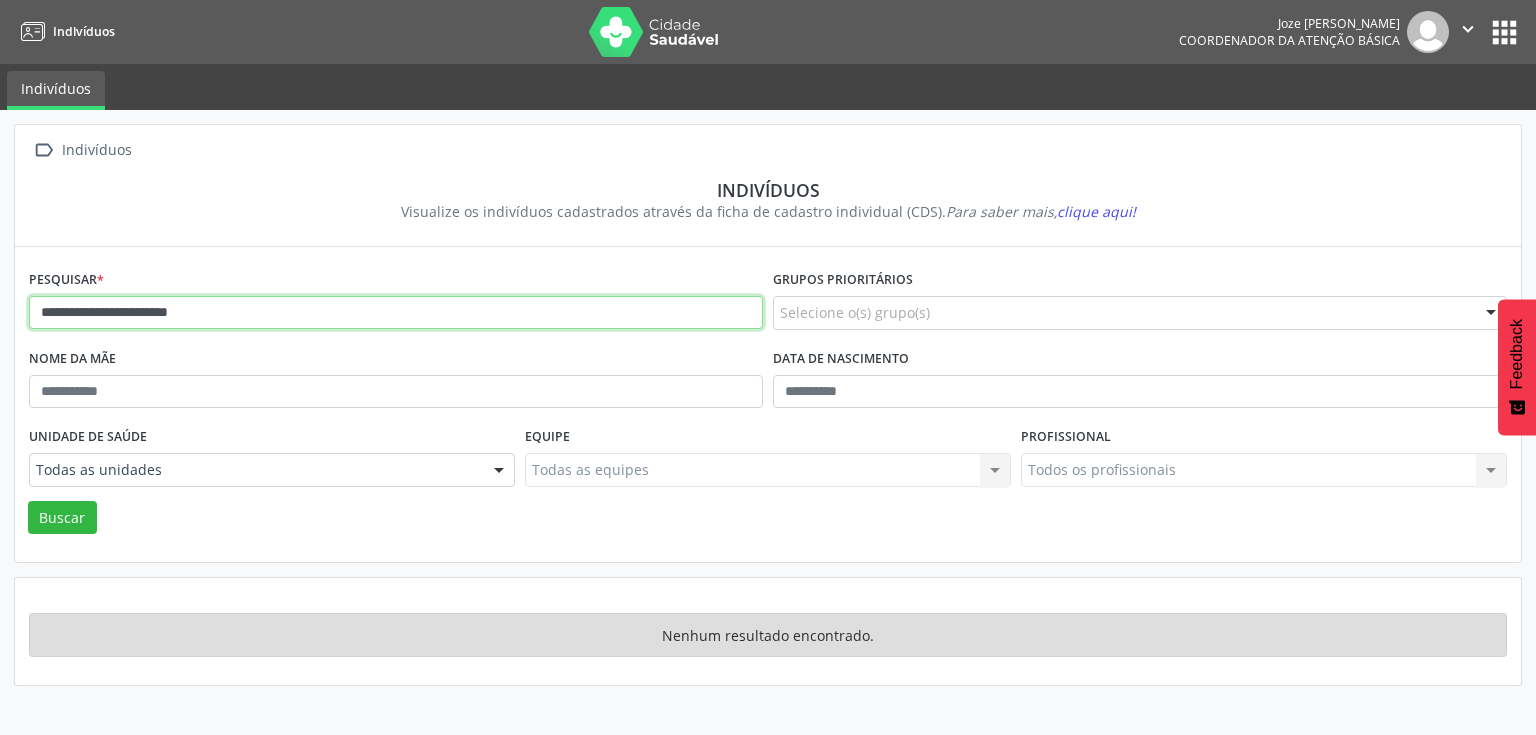click on "**********" at bounding box center [396, 313] 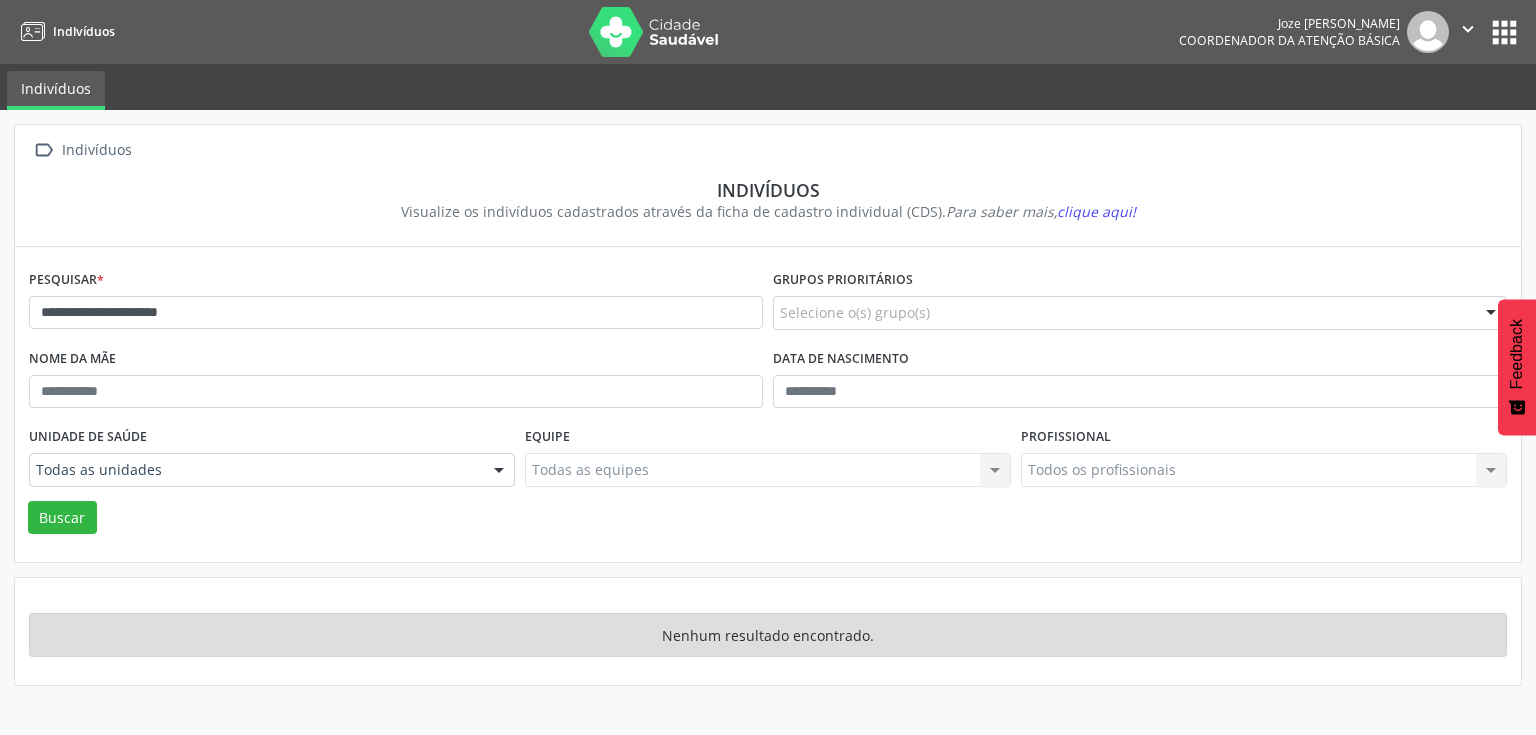 click on "**********" at bounding box center (768, 406) 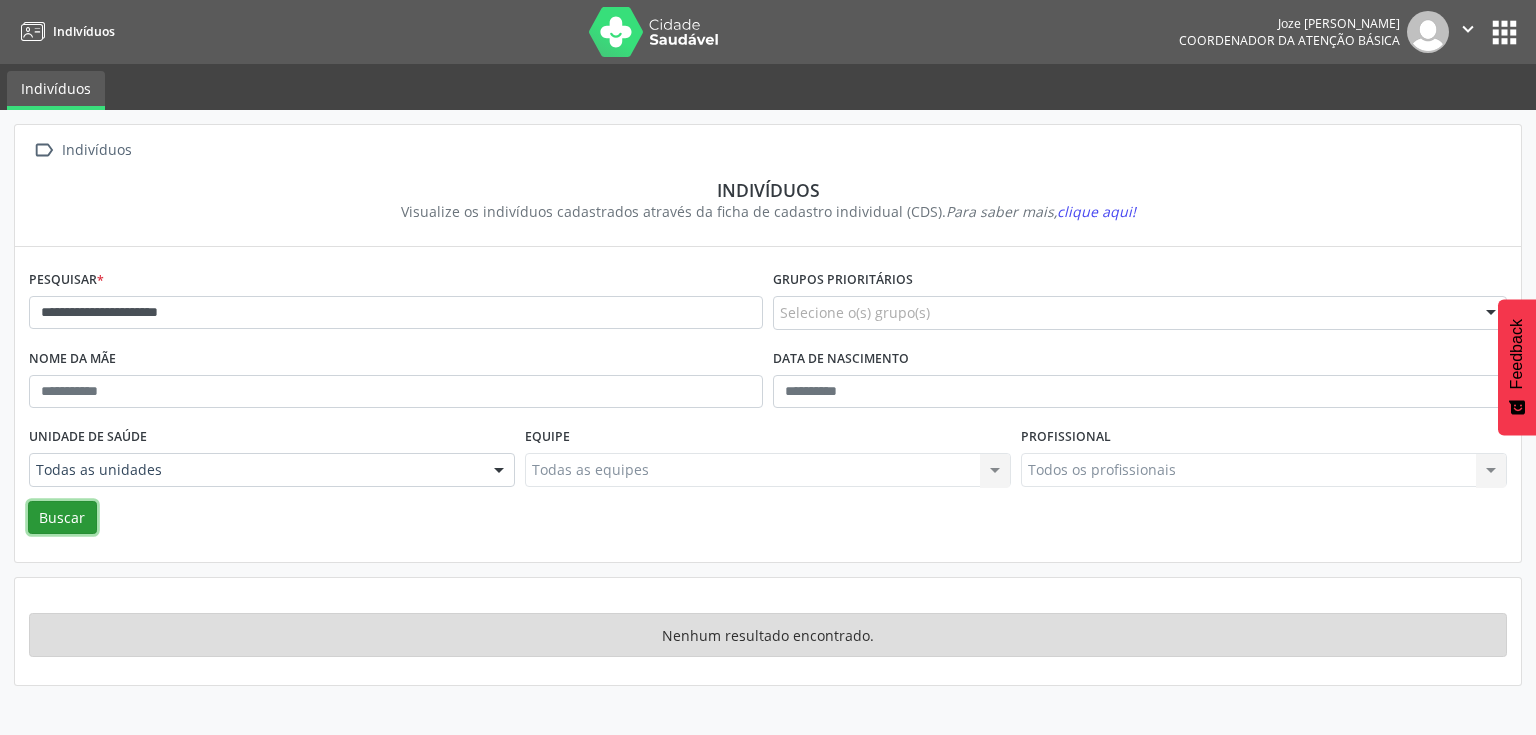 click on "Buscar" at bounding box center (62, 518) 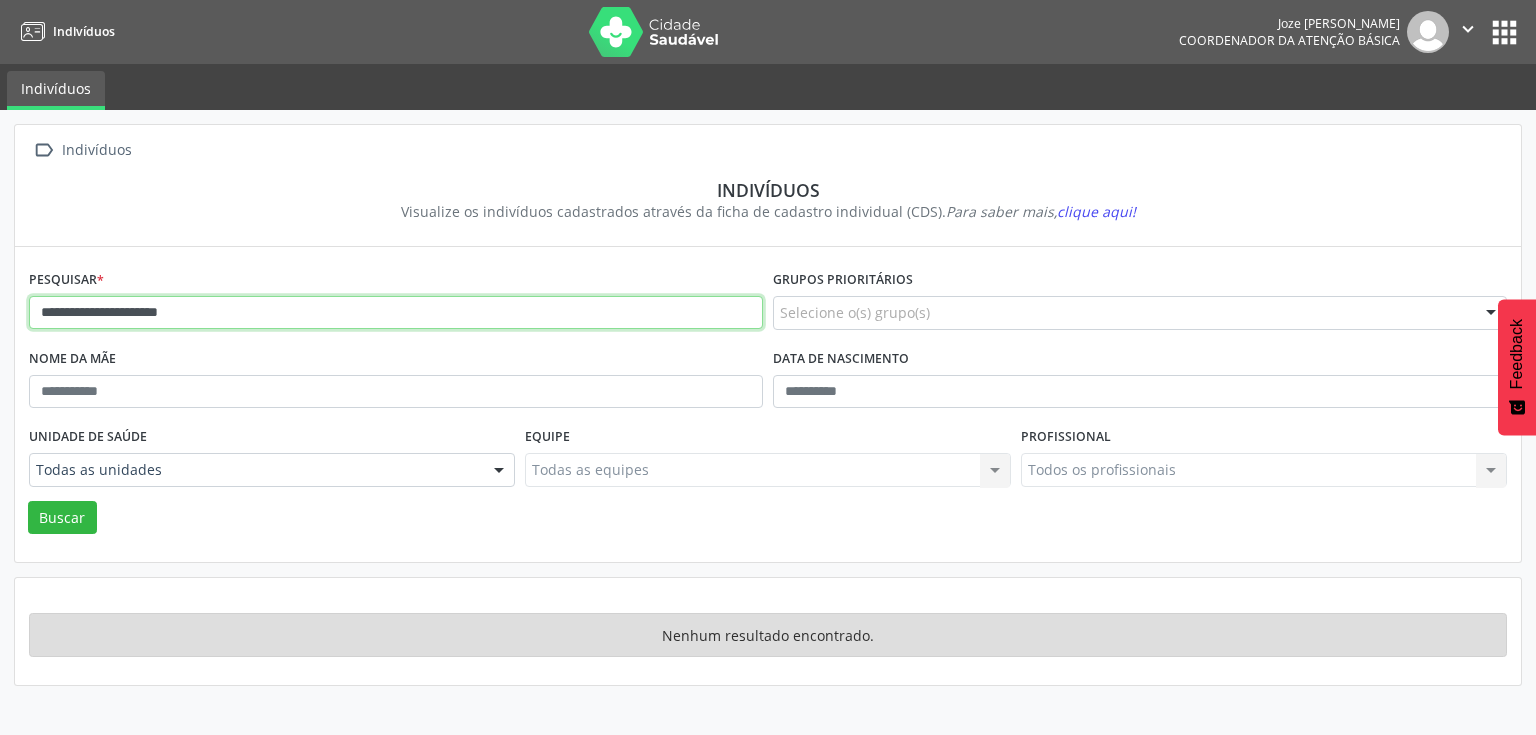click on "**********" at bounding box center [396, 313] 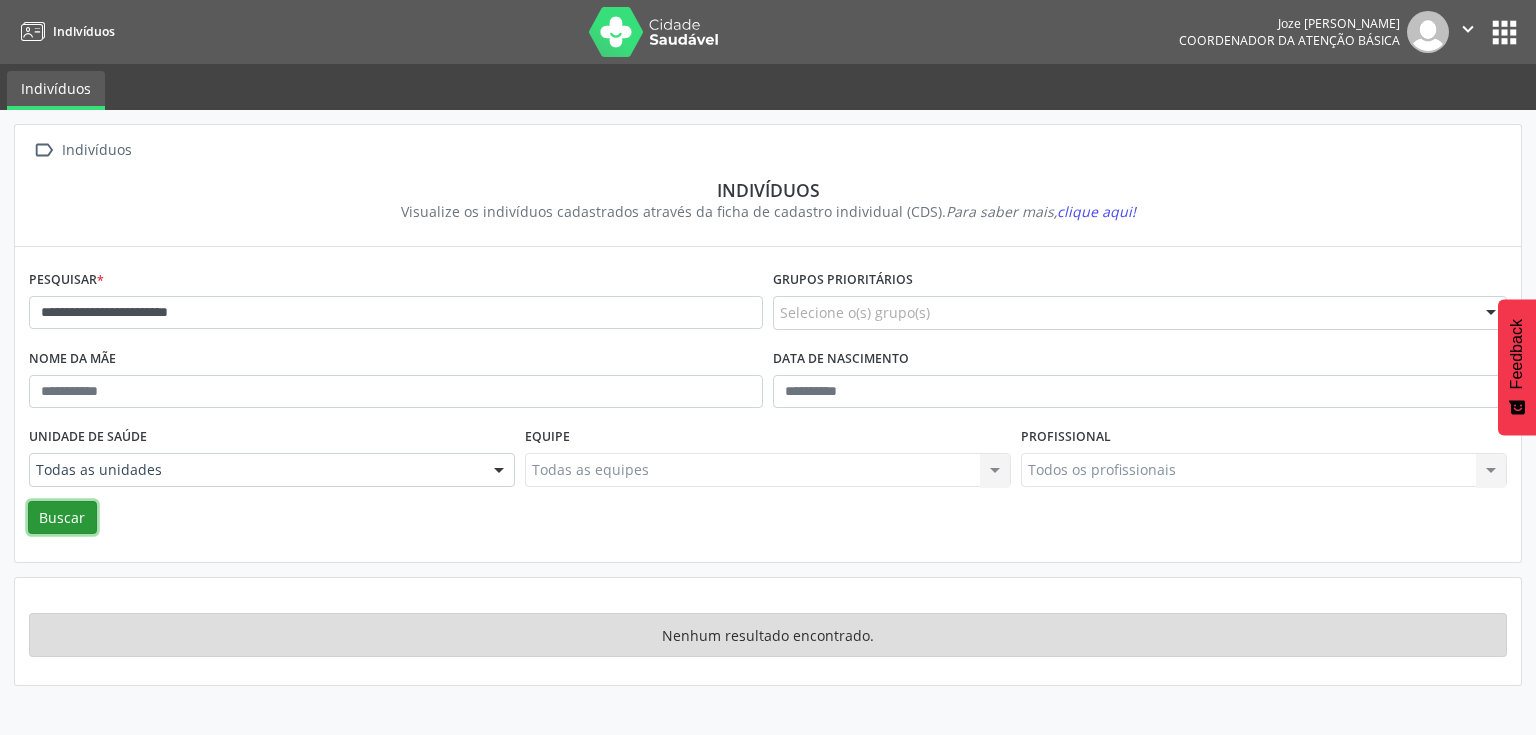 click on "Buscar" at bounding box center (62, 518) 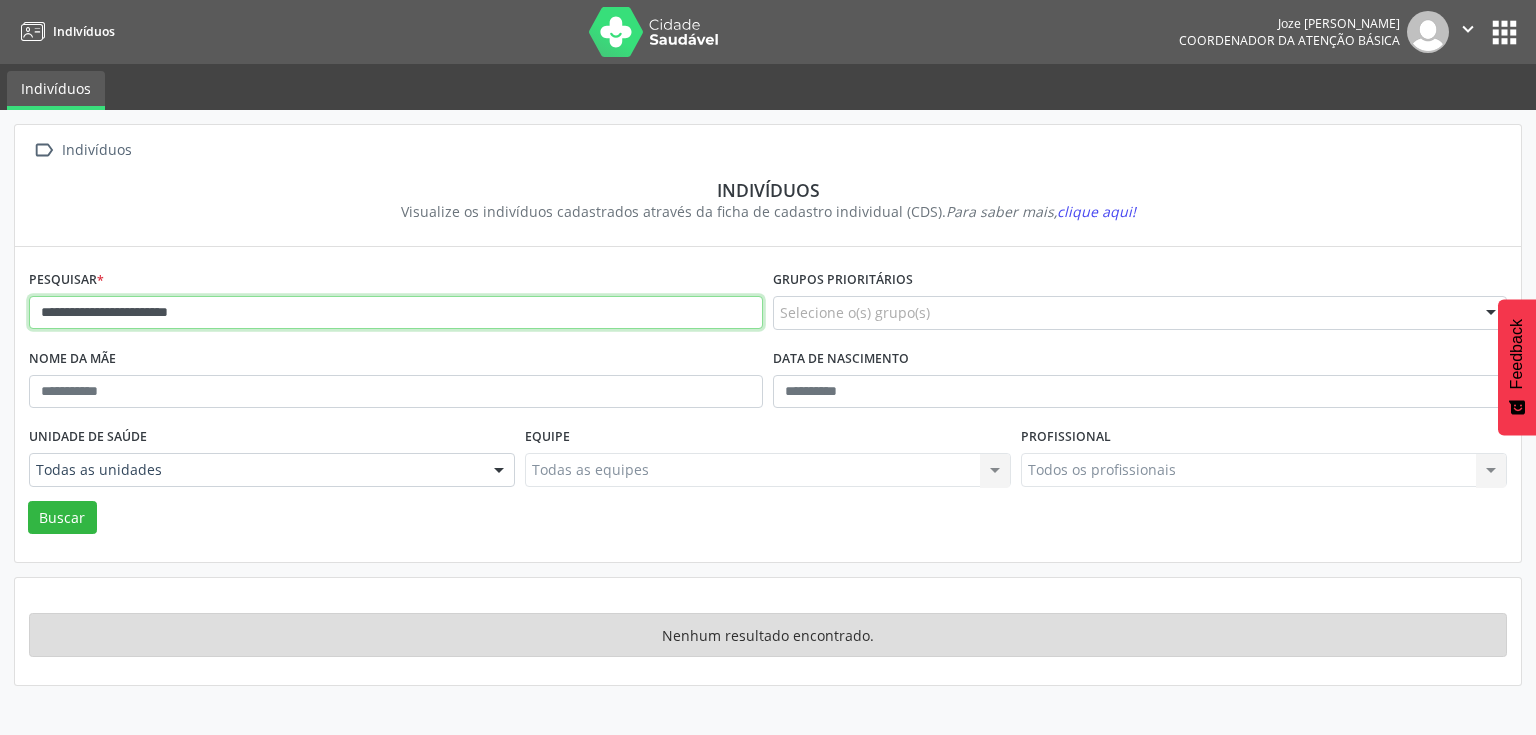 click on "**********" at bounding box center (396, 313) 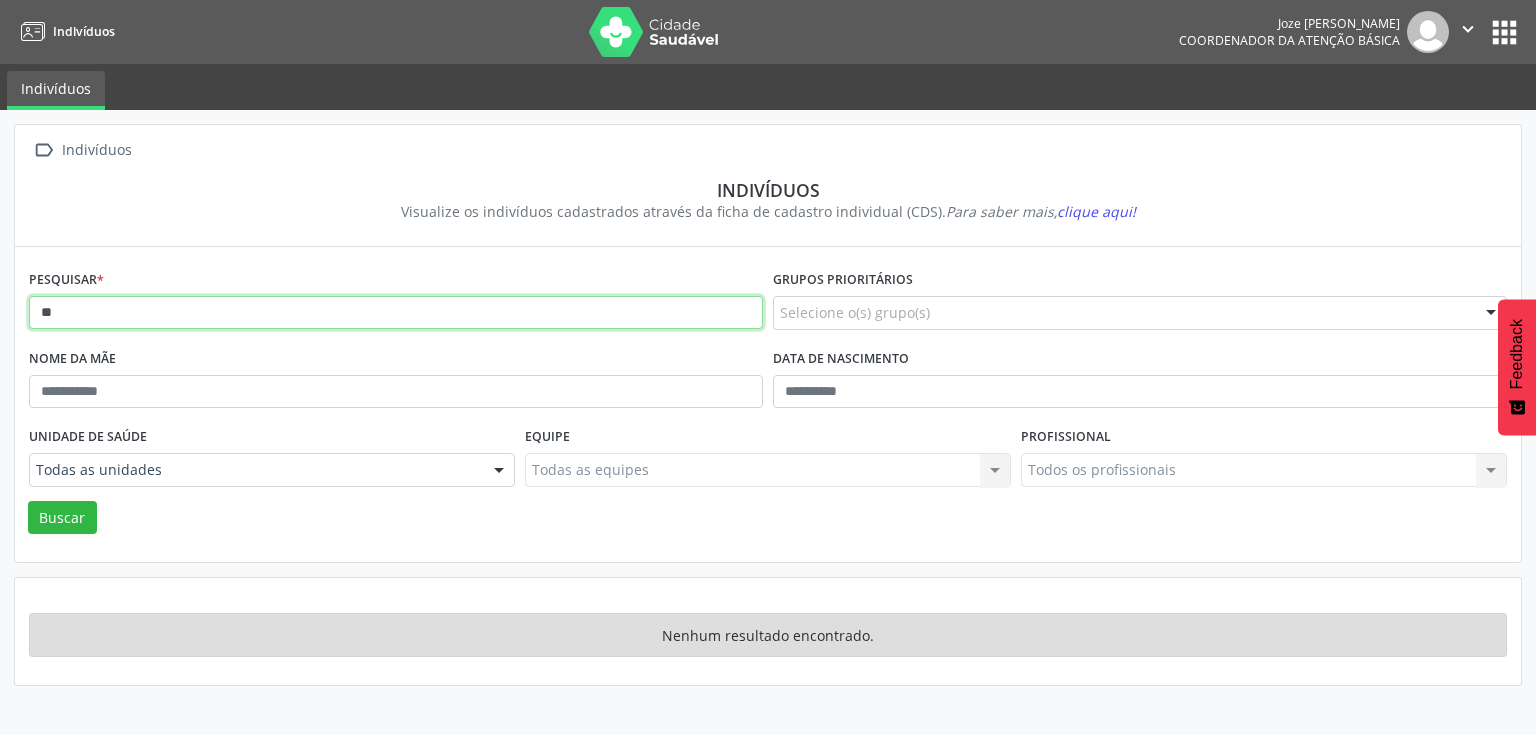 type on "*" 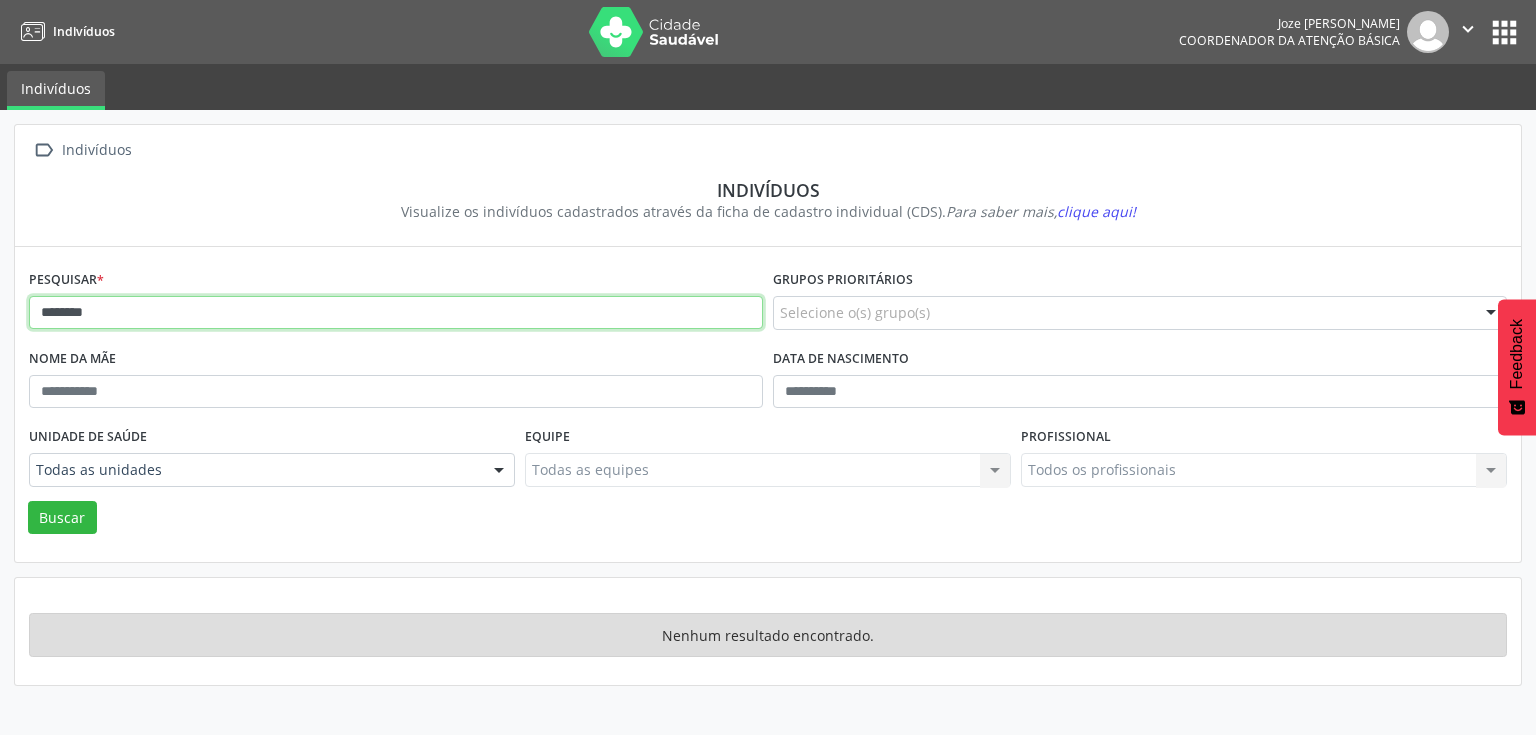 type on "********" 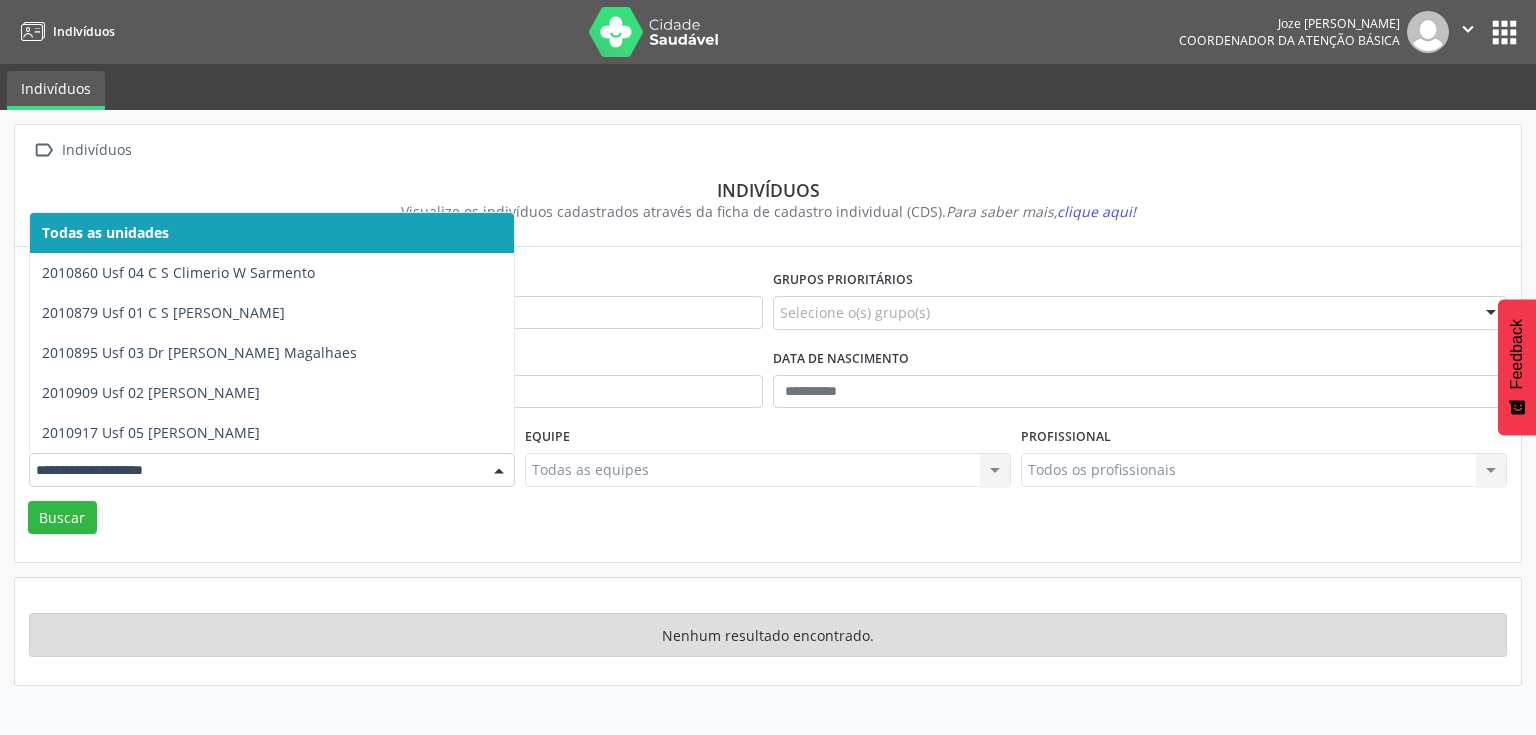 click at bounding box center [499, 471] 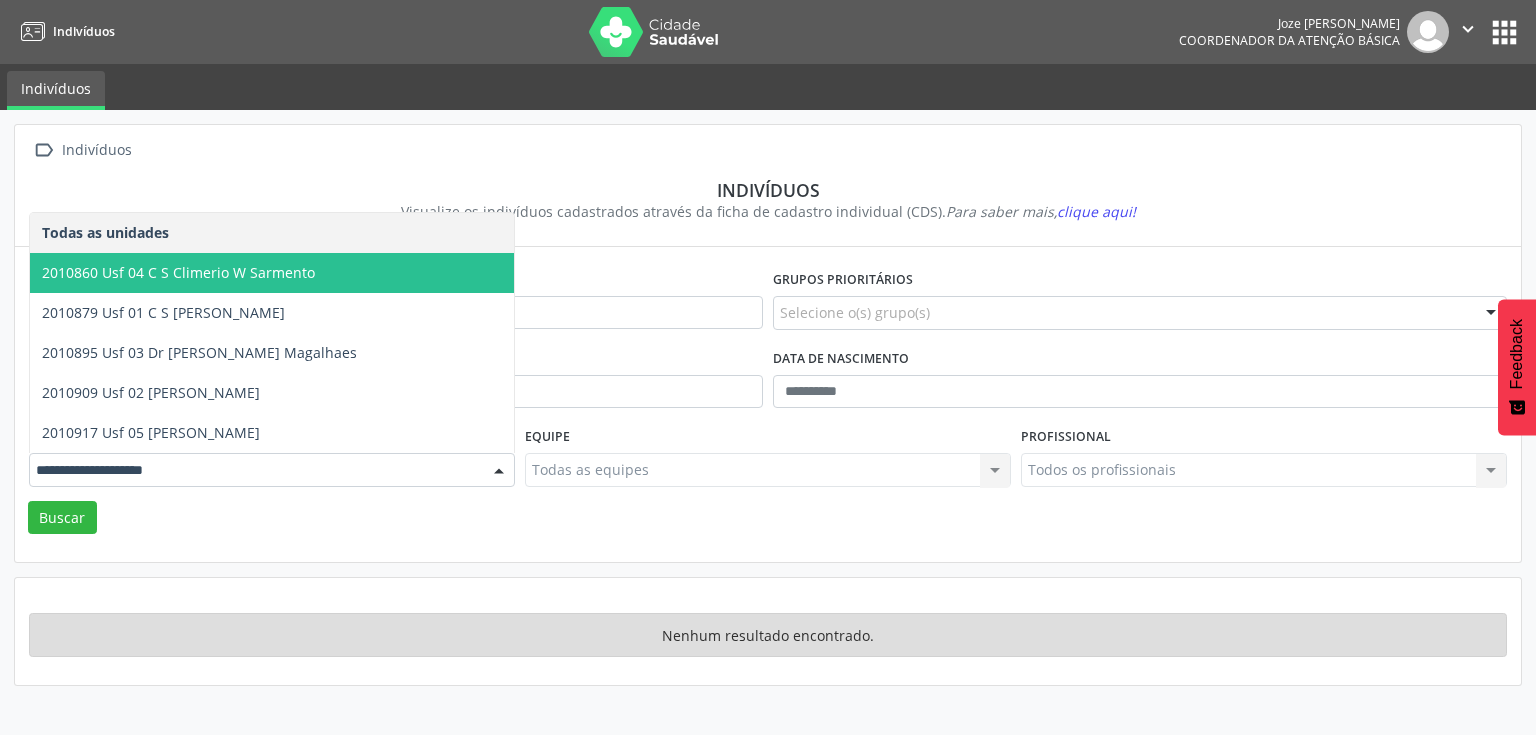 click on "2010860 Usf 04 C S Climerio W Sarmento" at bounding box center [272, 273] 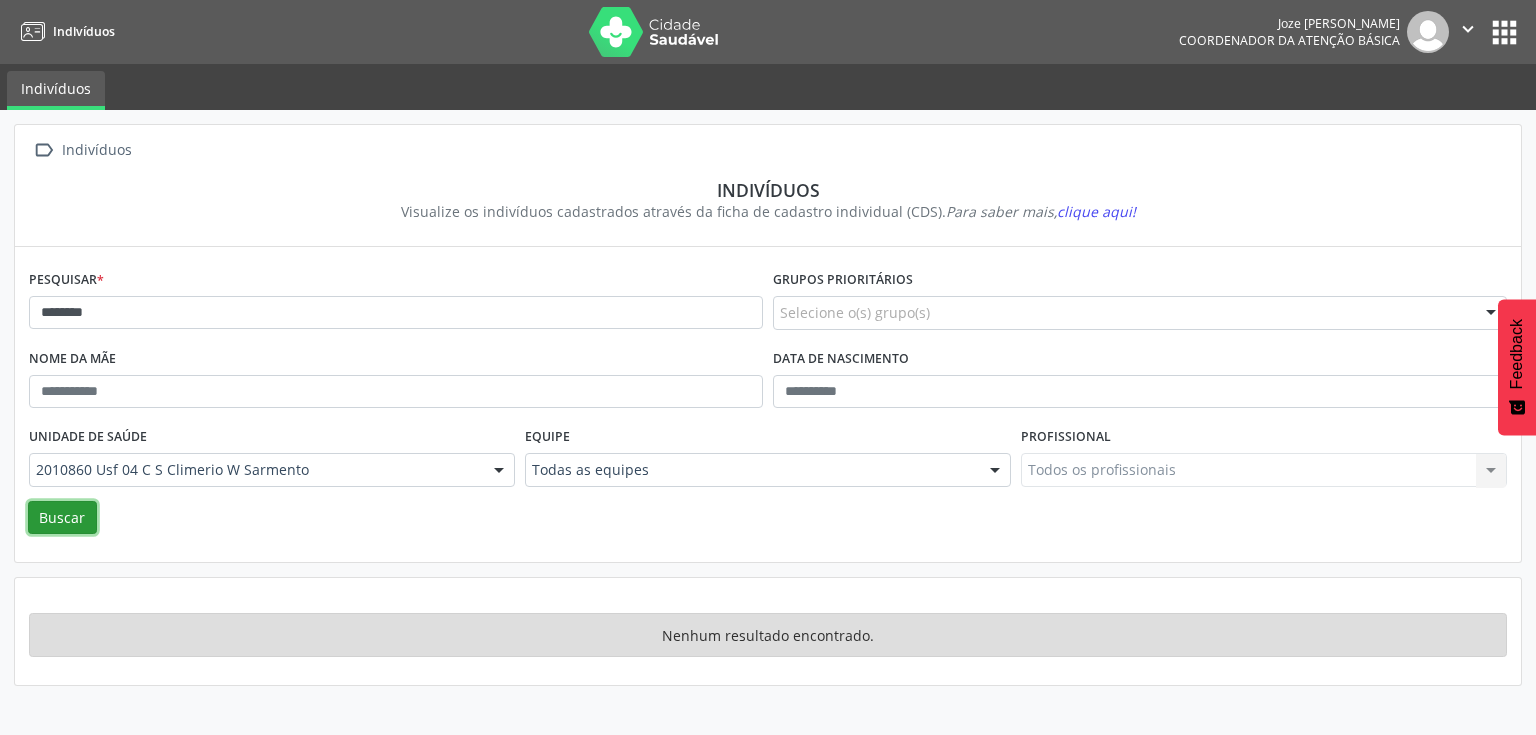 click on "Buscar" at bounding box center [62, 518] 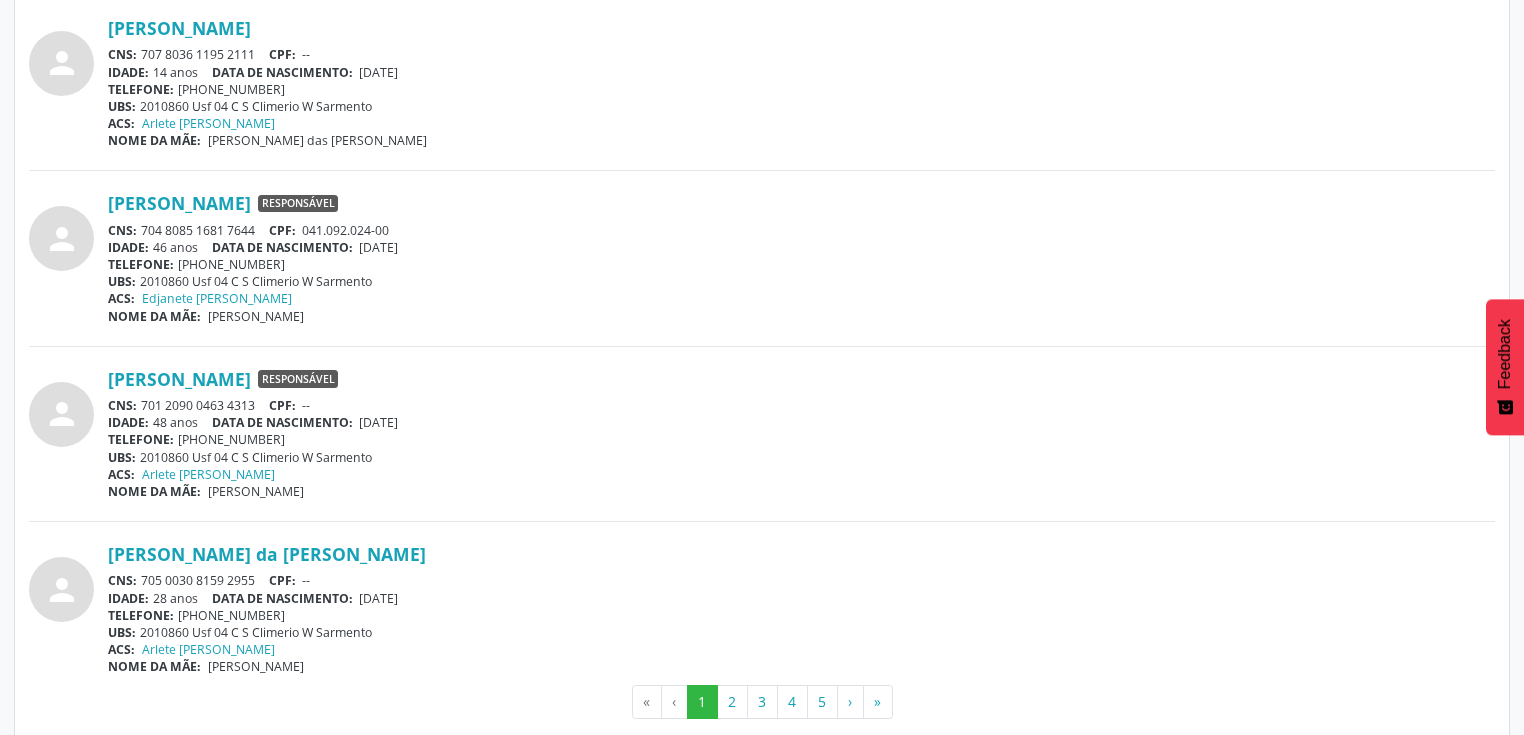 scroll, scrollTop: 5214, scrollLeft: 0, axis: vertical 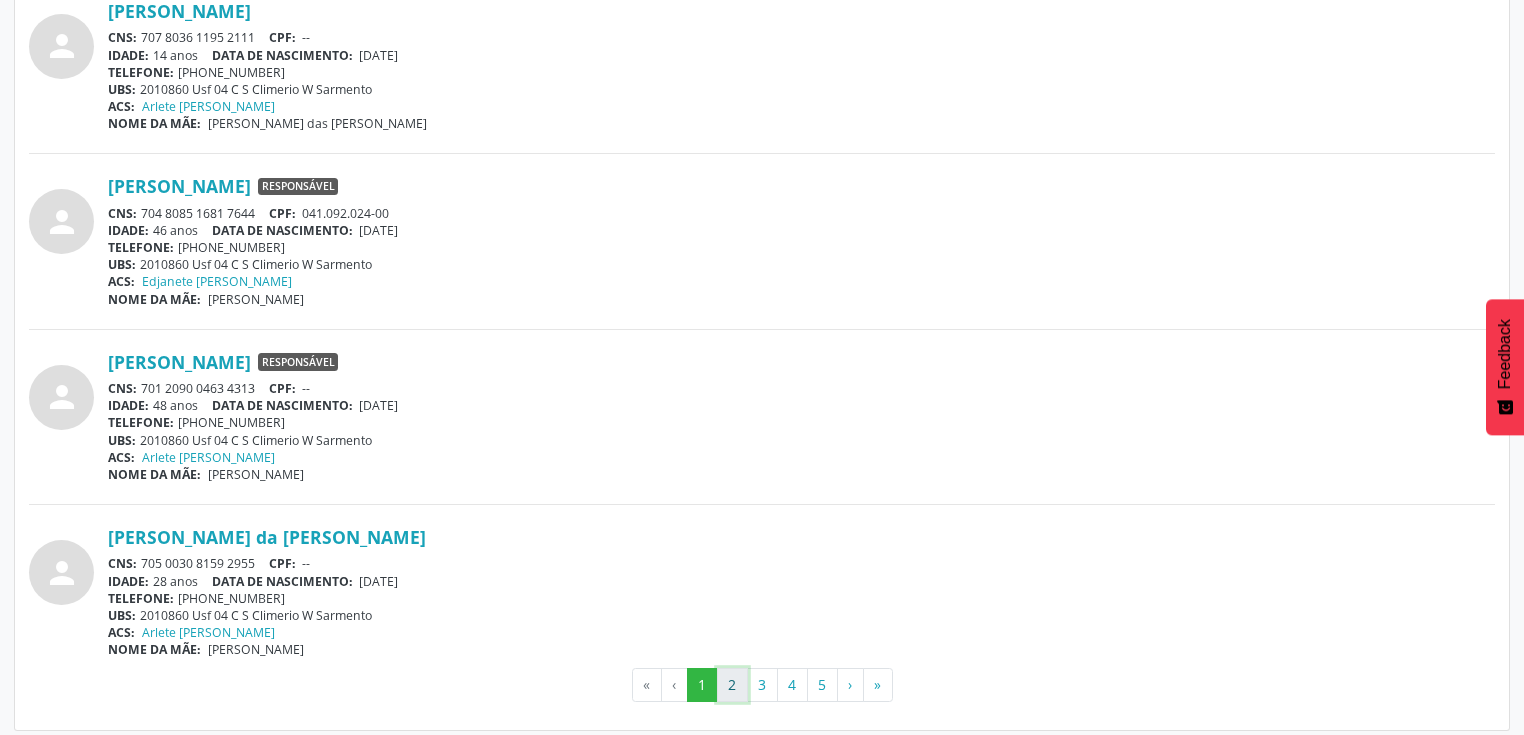 click on "2" at bounding box center [732, 685] 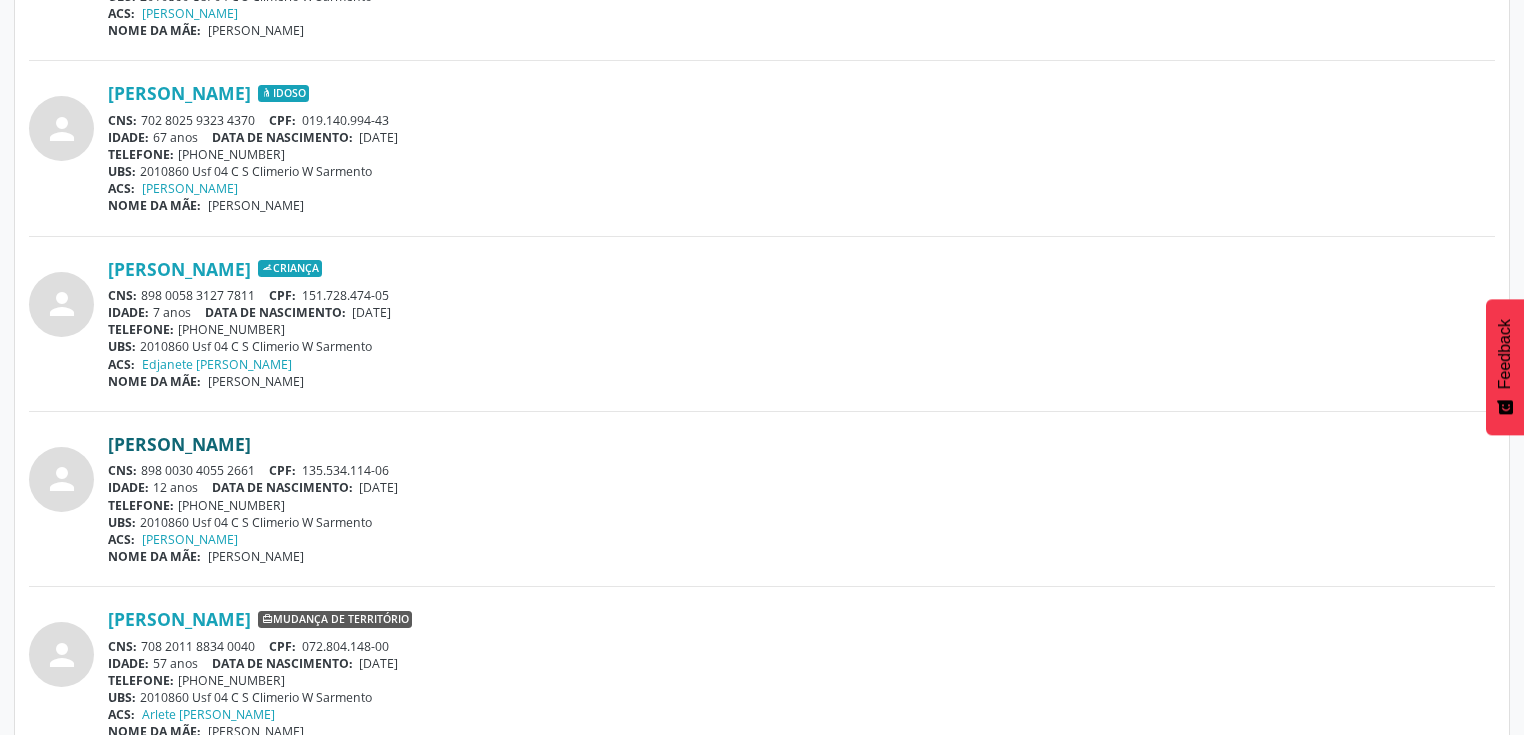 scroll, scrollTop: 2640, scrollLeft: 0, axis: vertical 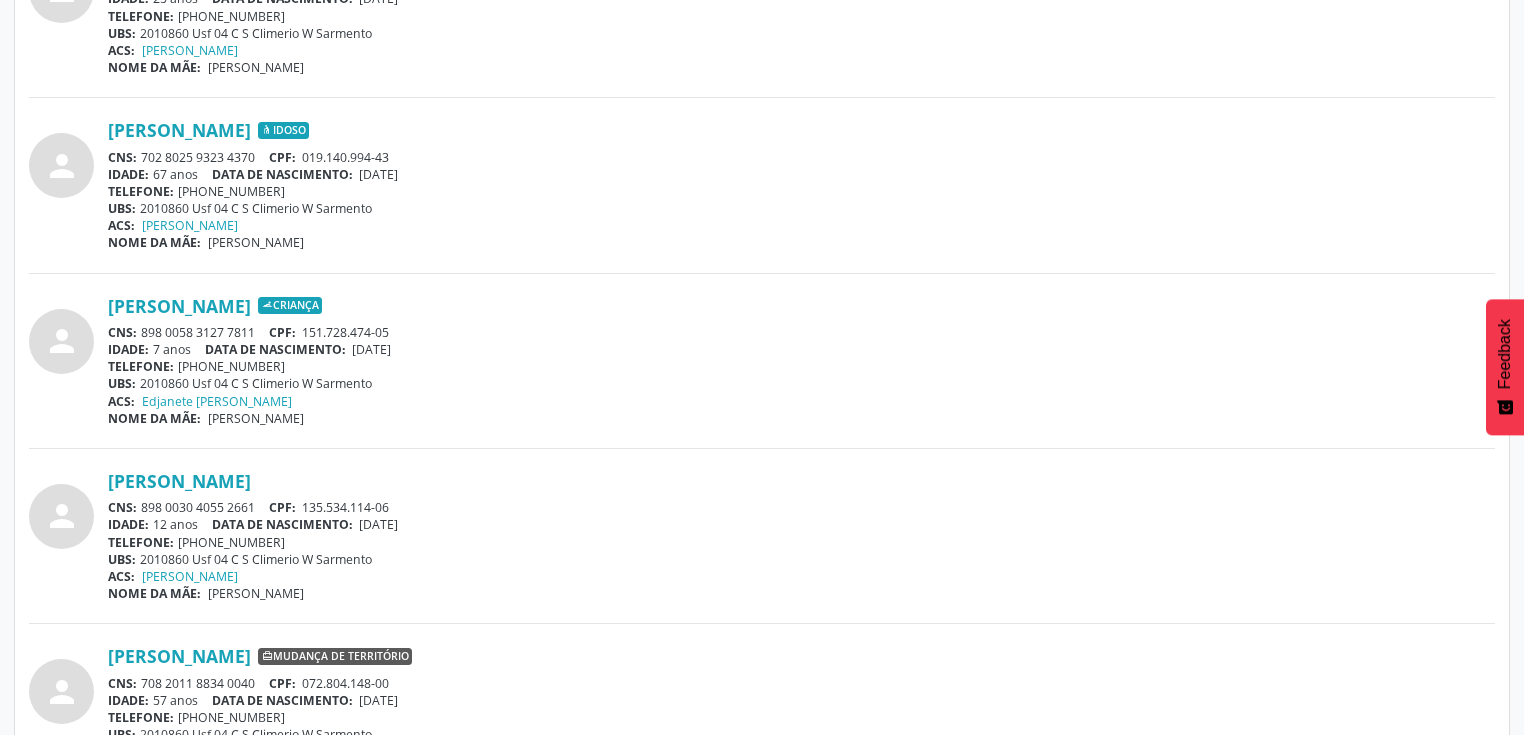 drag, startPoint x: 143, startPoint y: 152, endPoint x: 256, endPoint y: 154, distance: 113.0177 